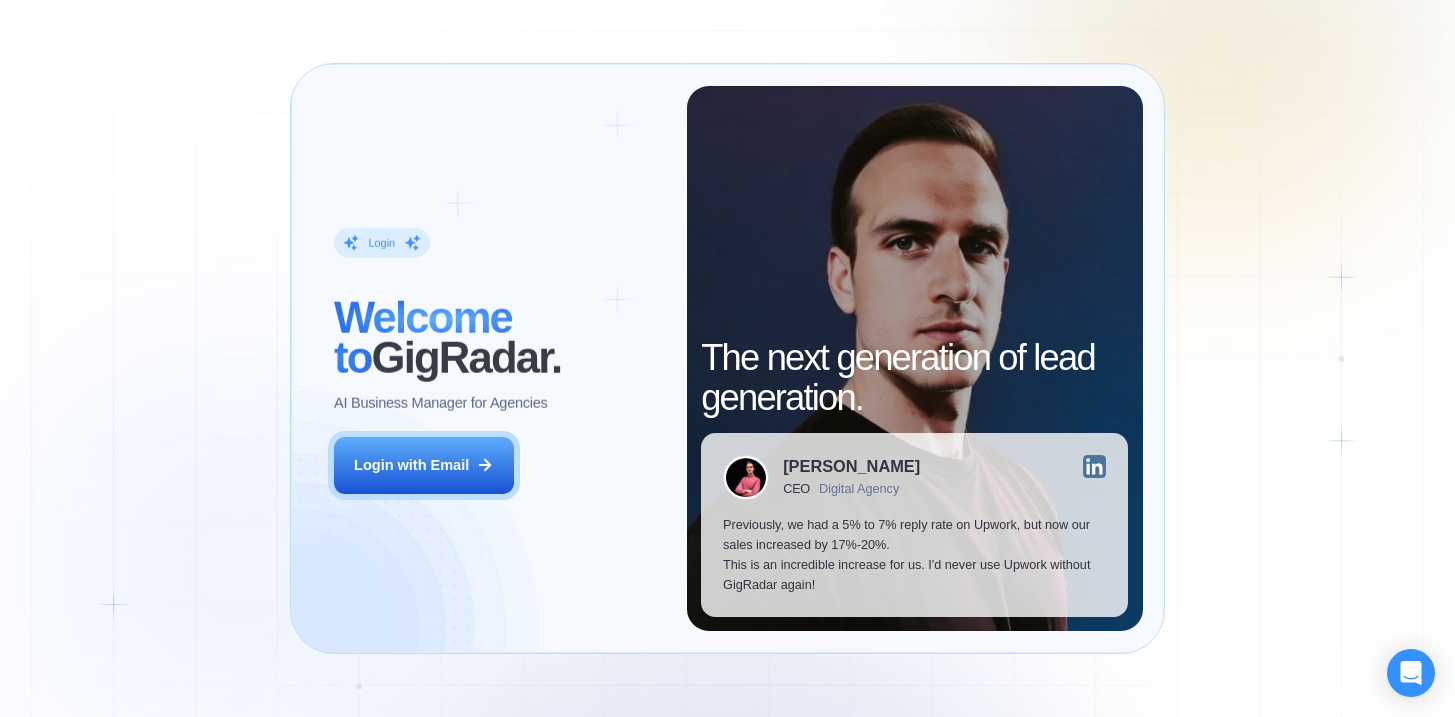 scroll, scrollTop: 0, scrollLeft: 0, axis: both 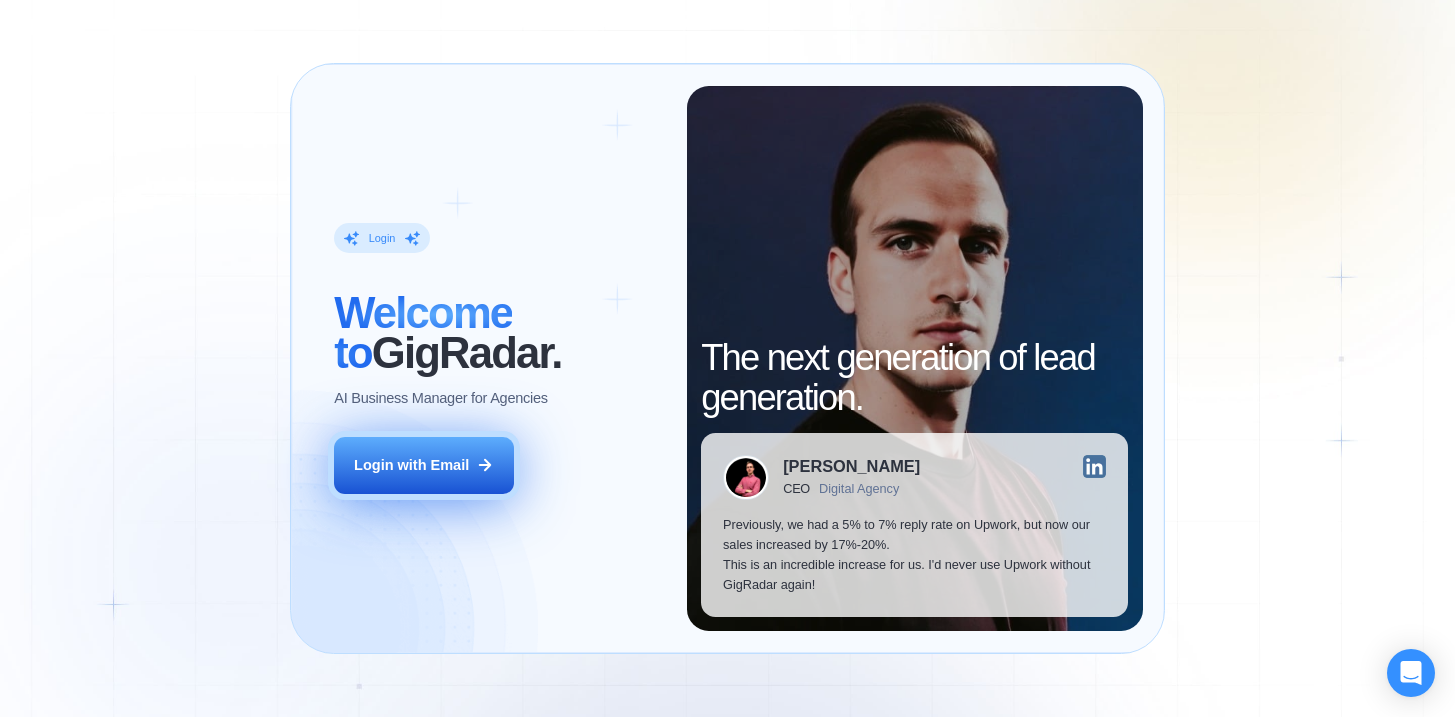 click on "Login with Email" at bounding box center (411, 465) 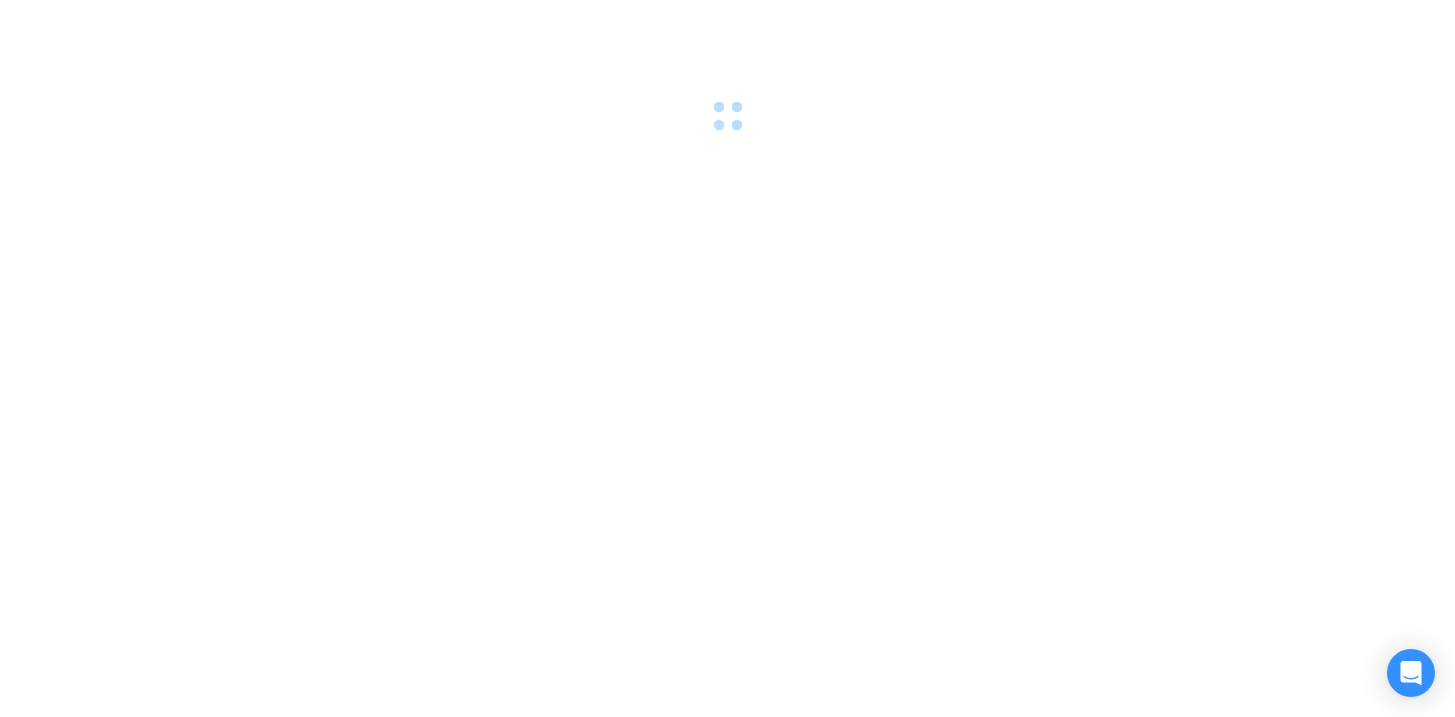 scroll, scrollTop: 0, scrollLeft: 0, axis: both 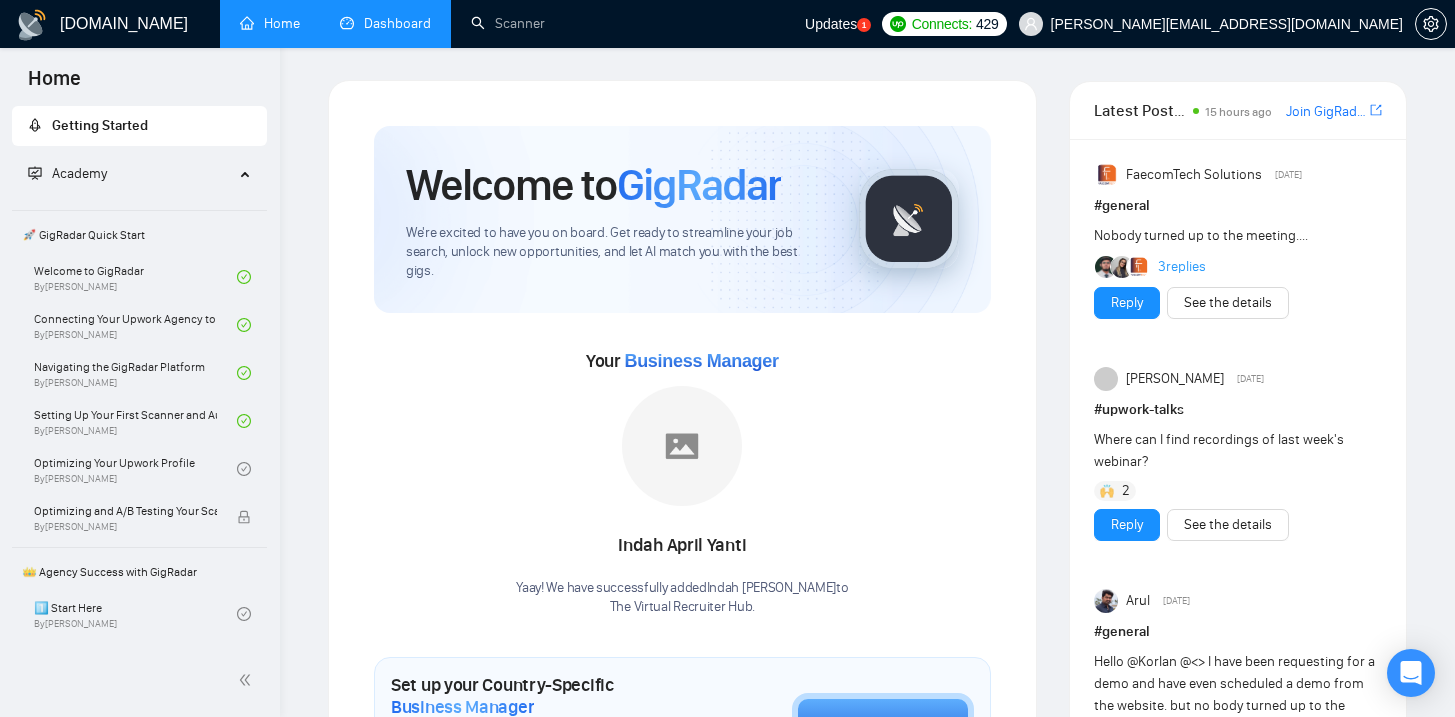 click on "Dashboard" at bounding box center (385, 23) 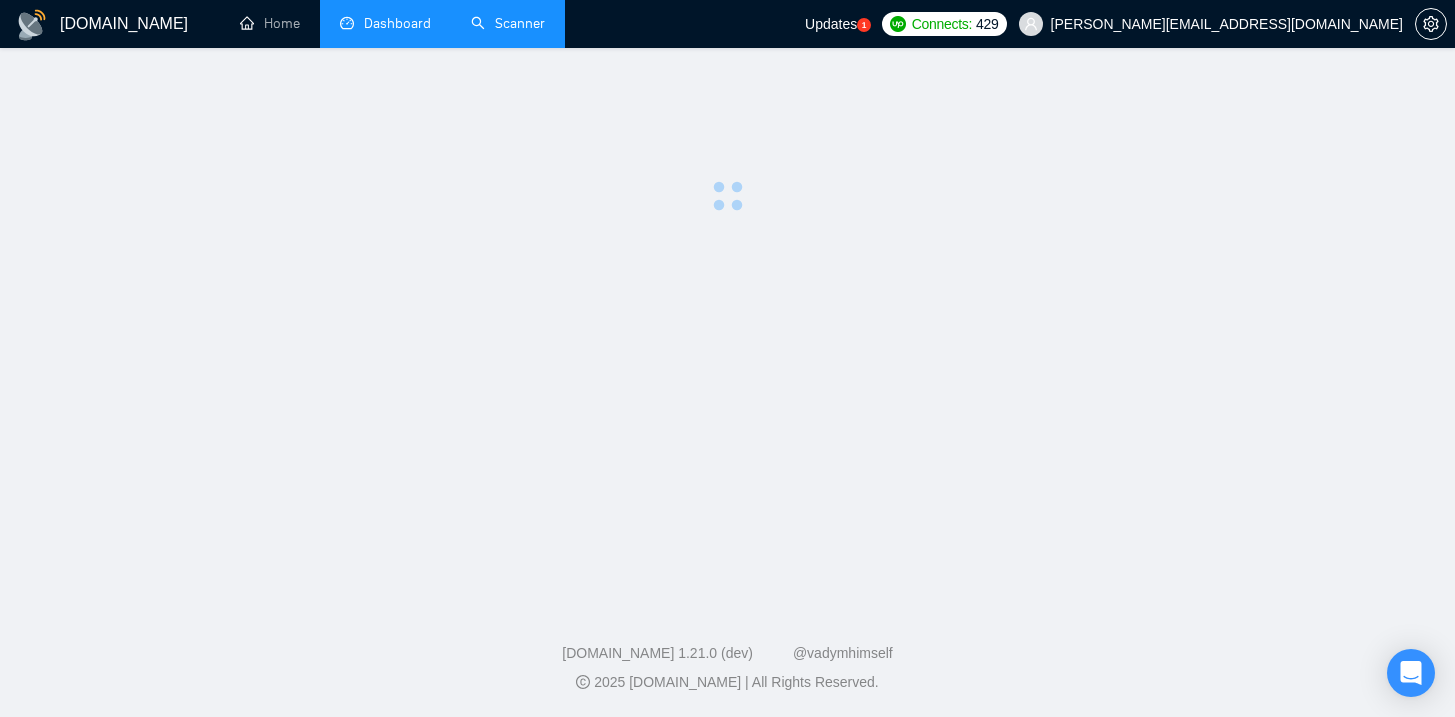 click on "Scanner" at bounding box center (508, 23) 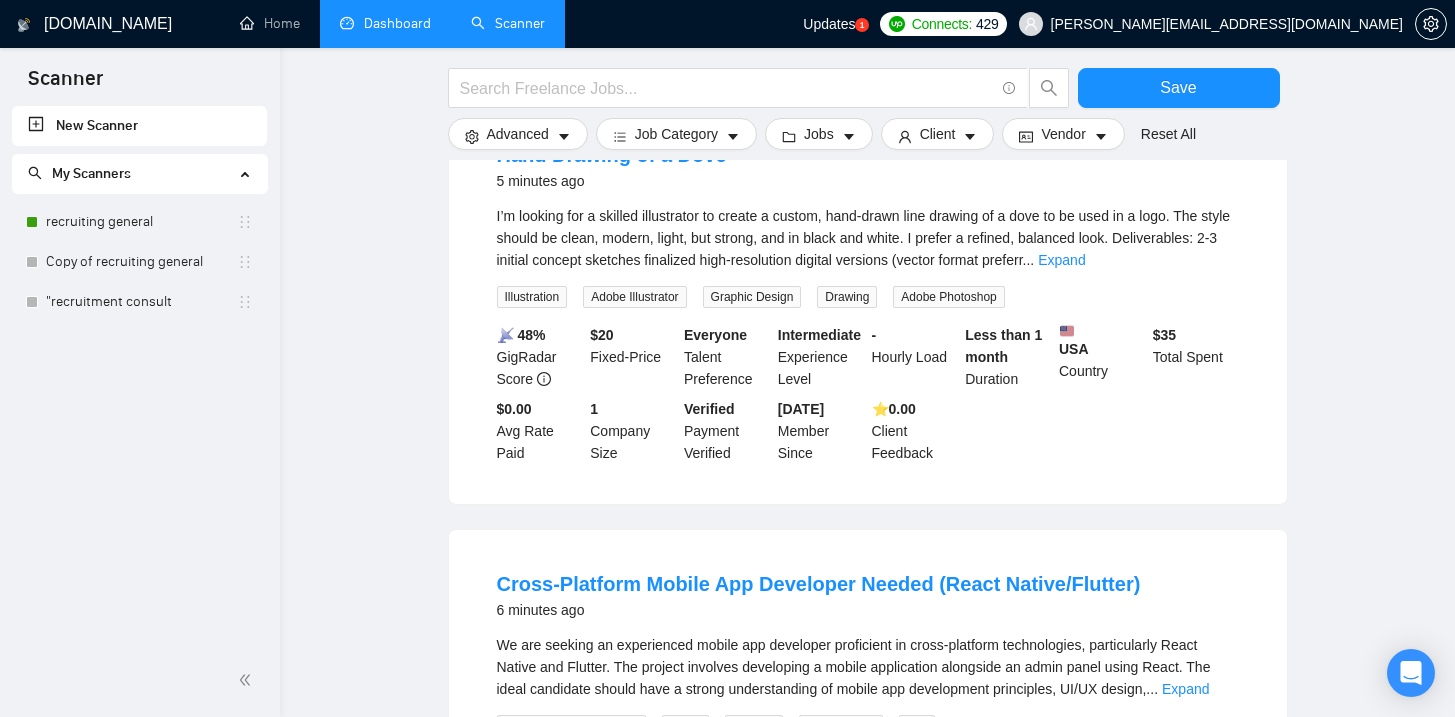 scroll, scrollTop: 1132, scrollLeft: 0, axis: vertical 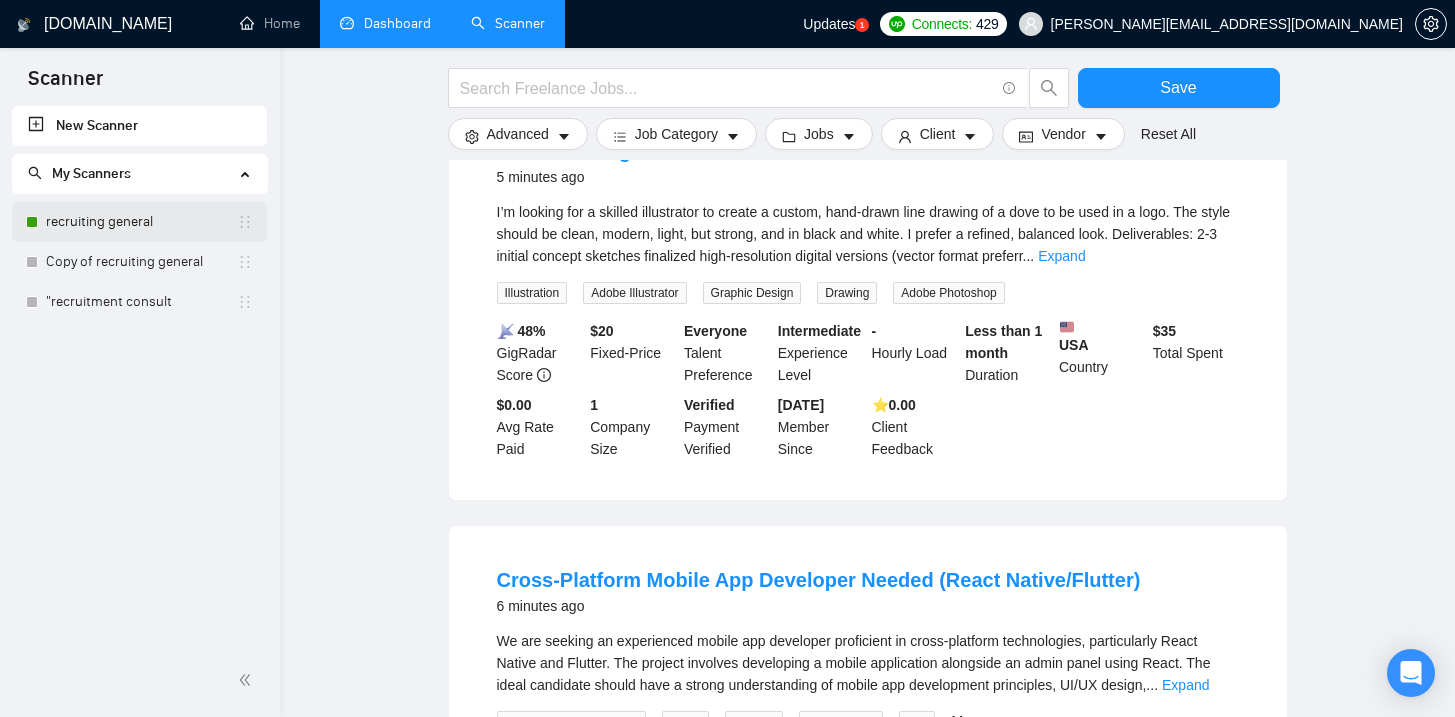 click on "recruiting general" at bounding box center [141, 222] 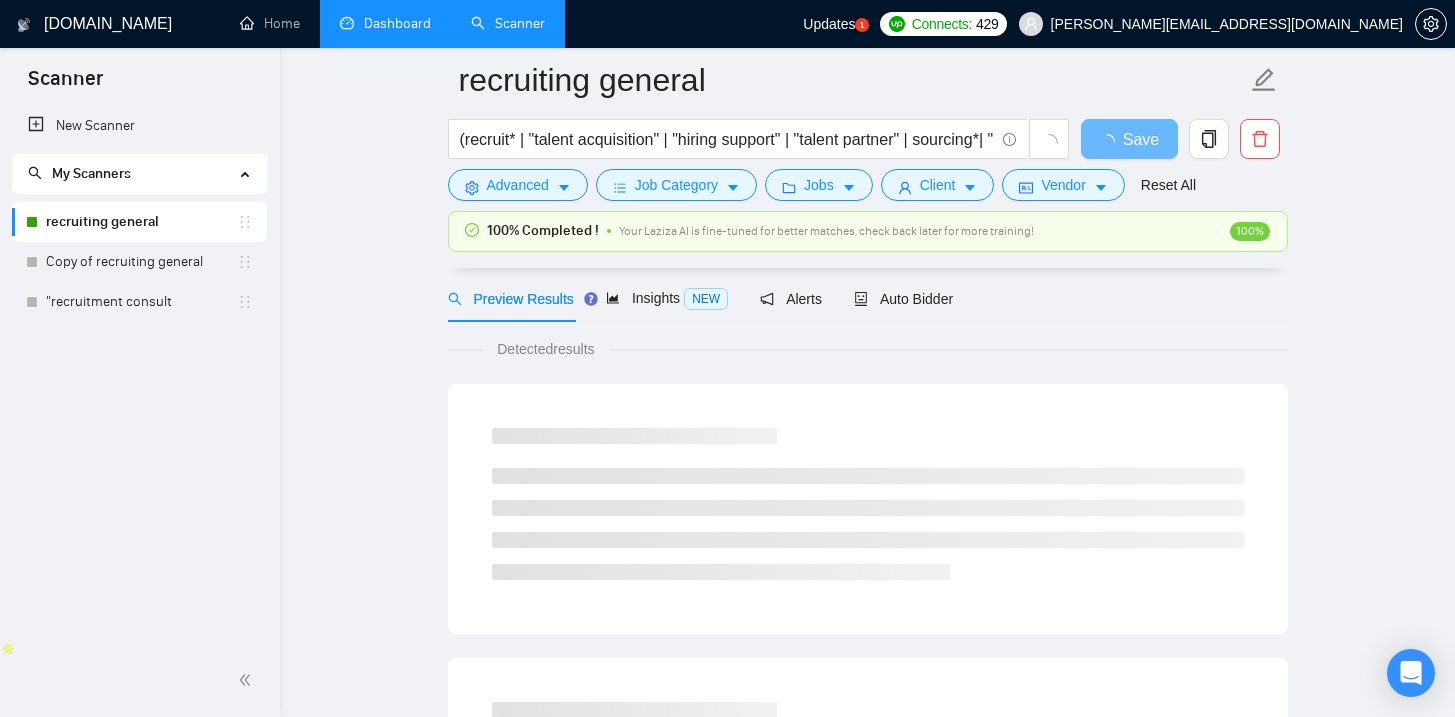 scroll, scrollTop: 88, scrollLeft: 0, axis: vertical 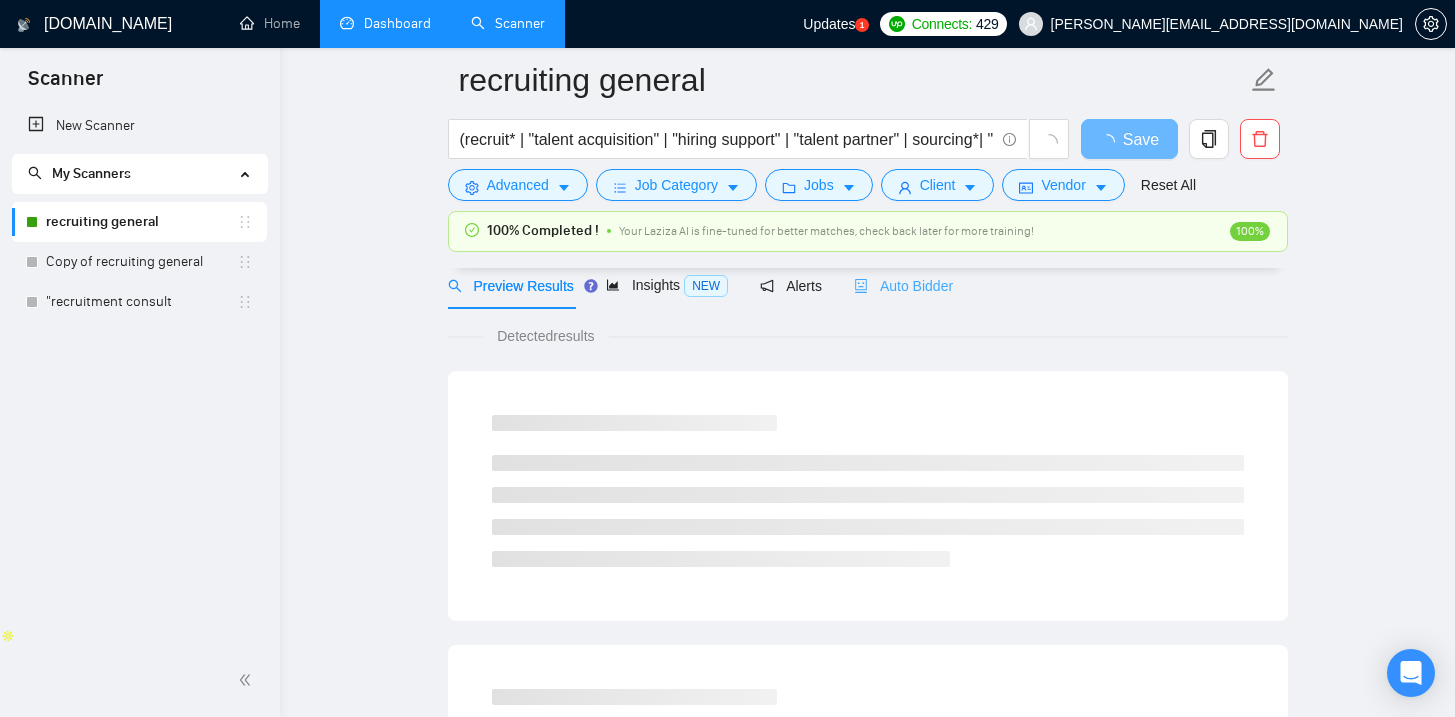 click on "Auto Bidder" at bounding box center (903, 285) 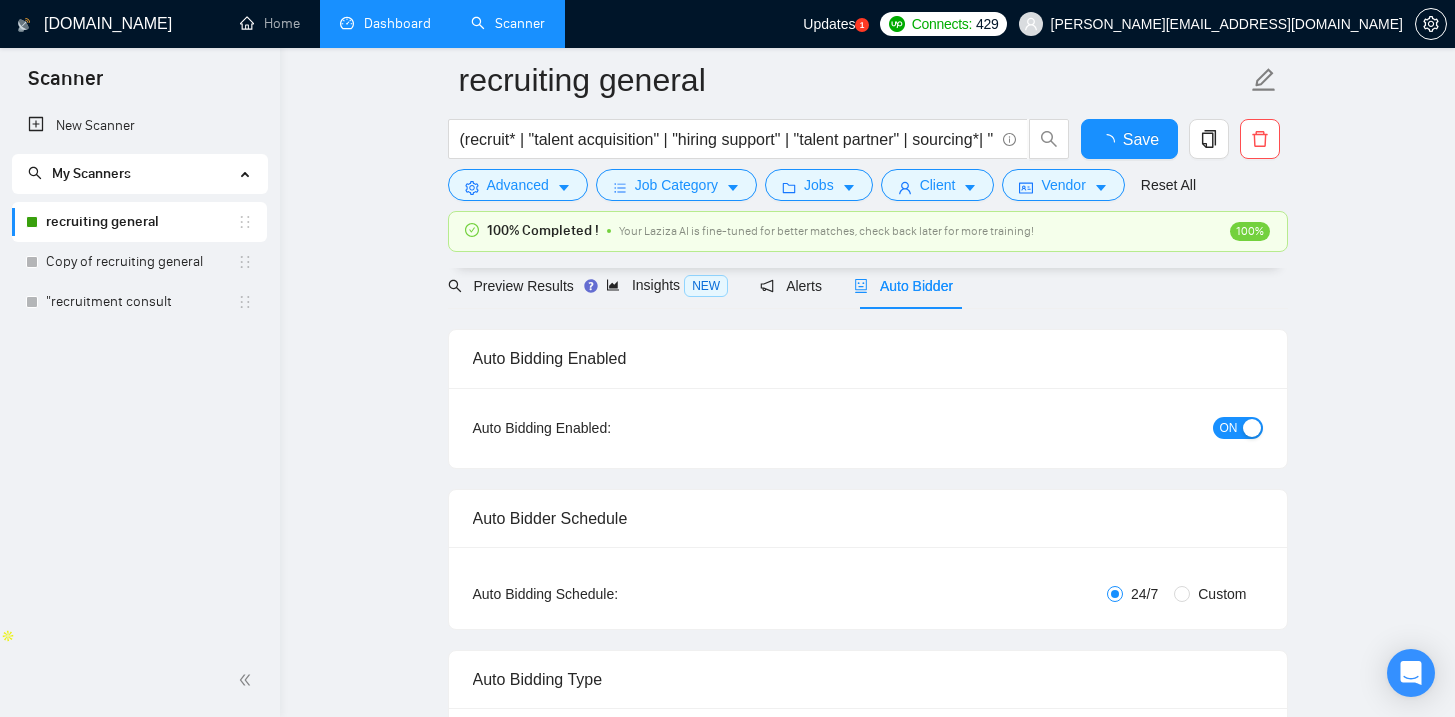 type 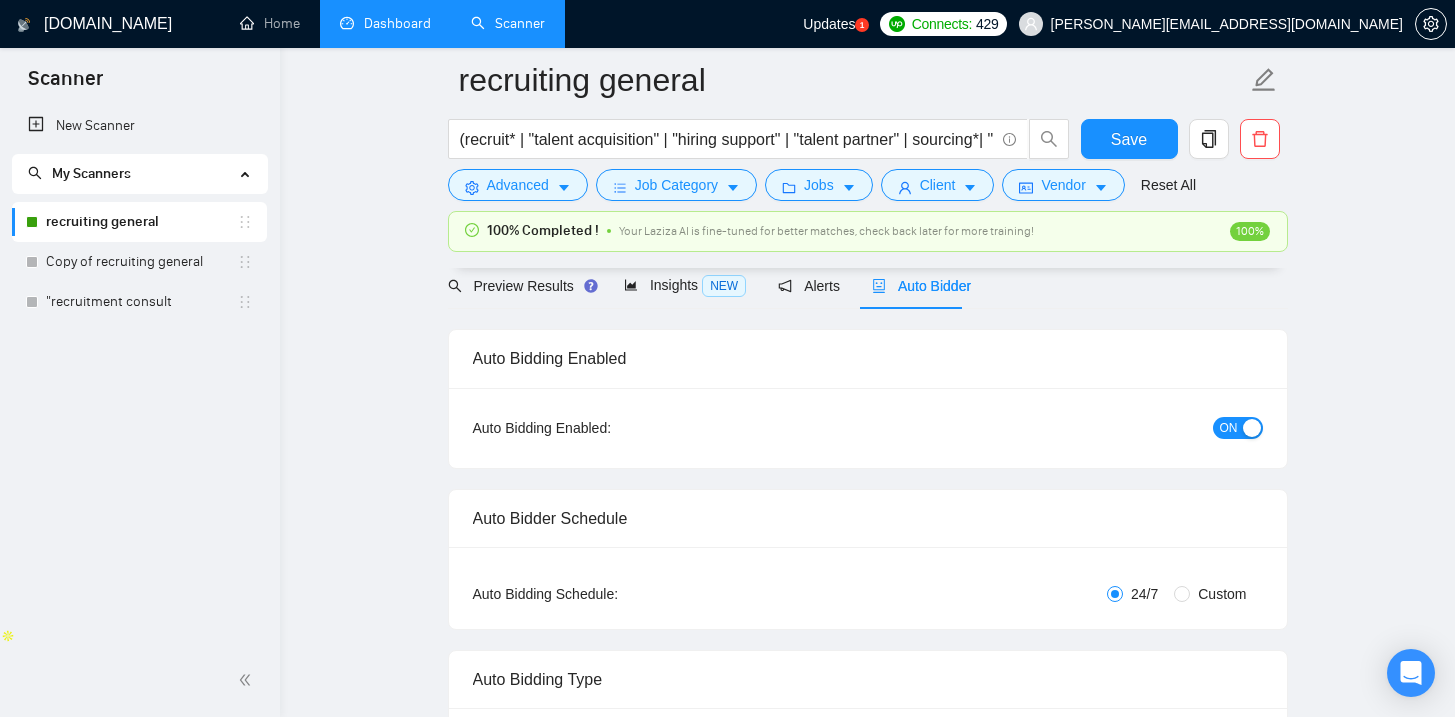 type 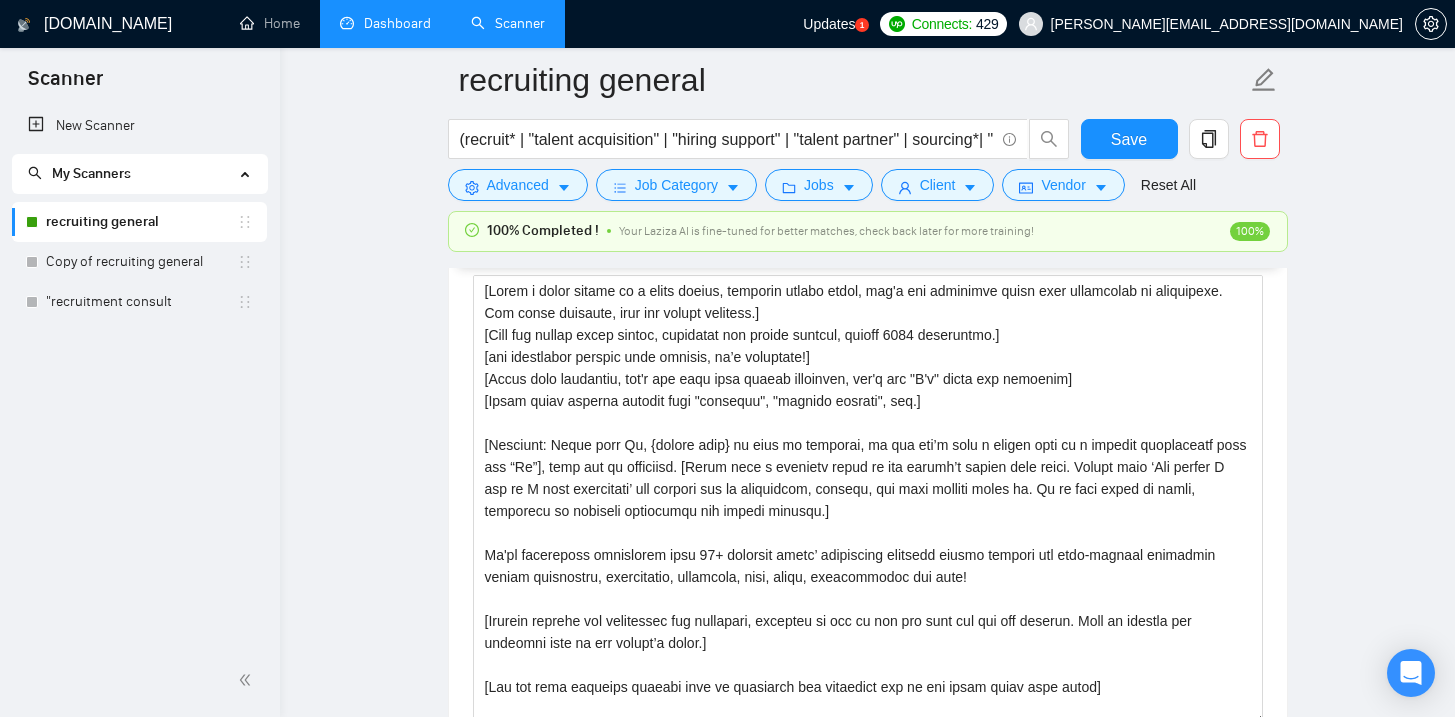 scroll, scrollTop: 1878, scrollLeft: 0, axis: vertical 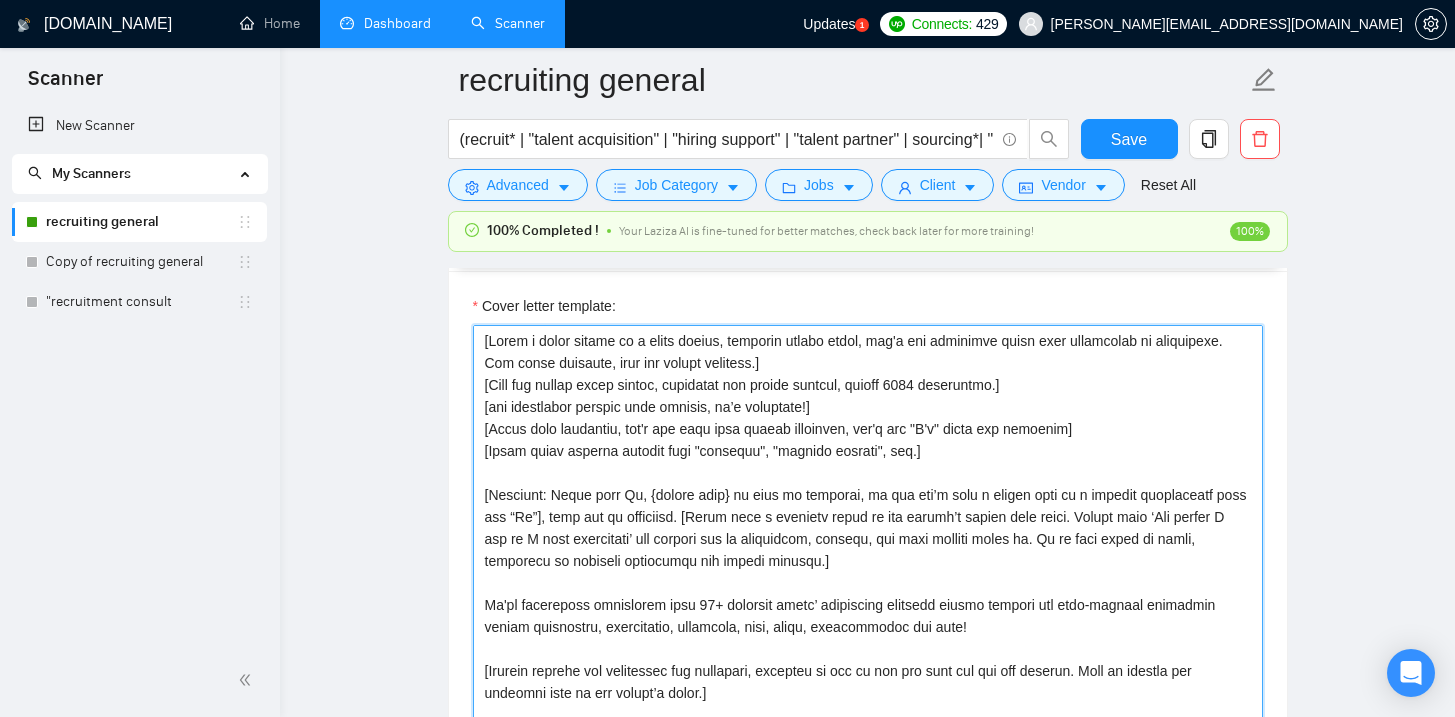 click on "Cover letter template:" at bounding box center [868, 550] 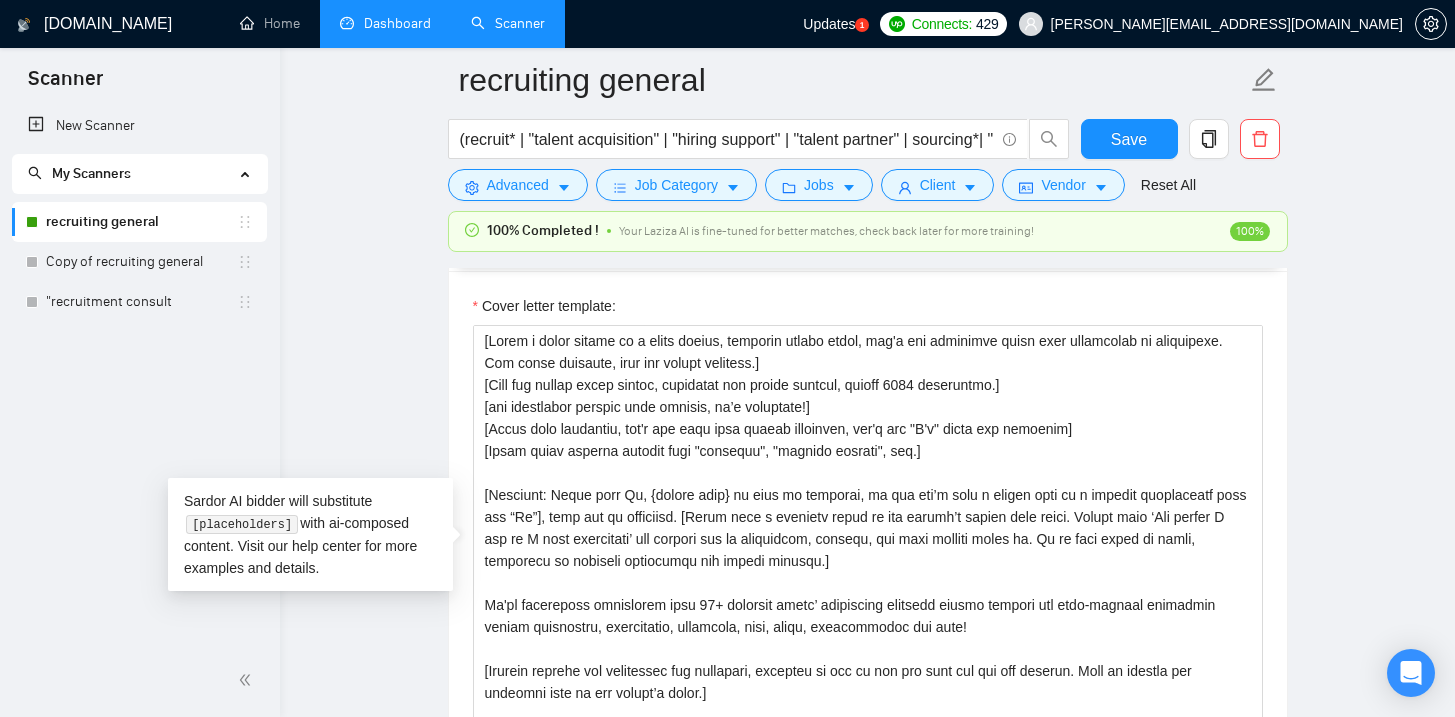 click on "recruiting general (recruit* | "talent acquisition" | "hiring support" | "talent partner" | sourcing*| "headhunt" | "talent funnel" | "talent manager" | "recruitment manager" | "recruitment lead") Save Advanced   Job Category   Jobs   Client   Vendor   Reset All 100% Completed ! Your Laziza AI is fine-tuned for better matches, check back later for more training! 100% Preview Results Insights NEW Alerts Auto Bidder Auto Bidding Enabled Auto Bidding Enabled: ON Auto Bidder Schedule Auto Bidding Type: Automated (recommended) Semi-automated Auto Bidding Schedule: 24/7 Custom Custom Auto Bidder Schedule Repeat every week [DATE] [DATE] [DATE] [DATE] [DATE] [DATE] [DATE] Active Hours ( [GEOGRAPHIC_DATA]/[GEOGRAPHIC_DATA] ): From: To: ( 24  hours) [GEOGRAPHIC_DATA]/[GEOGRAPHIC_DATA] Auto Bidding Type Select your bidding algorithm: Choose the algorithm for you bidding. The price per proposal does not include your connects expenditure. Template Bidder Works great for narrow segments and short cover letters that don't change. 0.50  credits / proposal 1.00" at bounding box center (867, 1033) 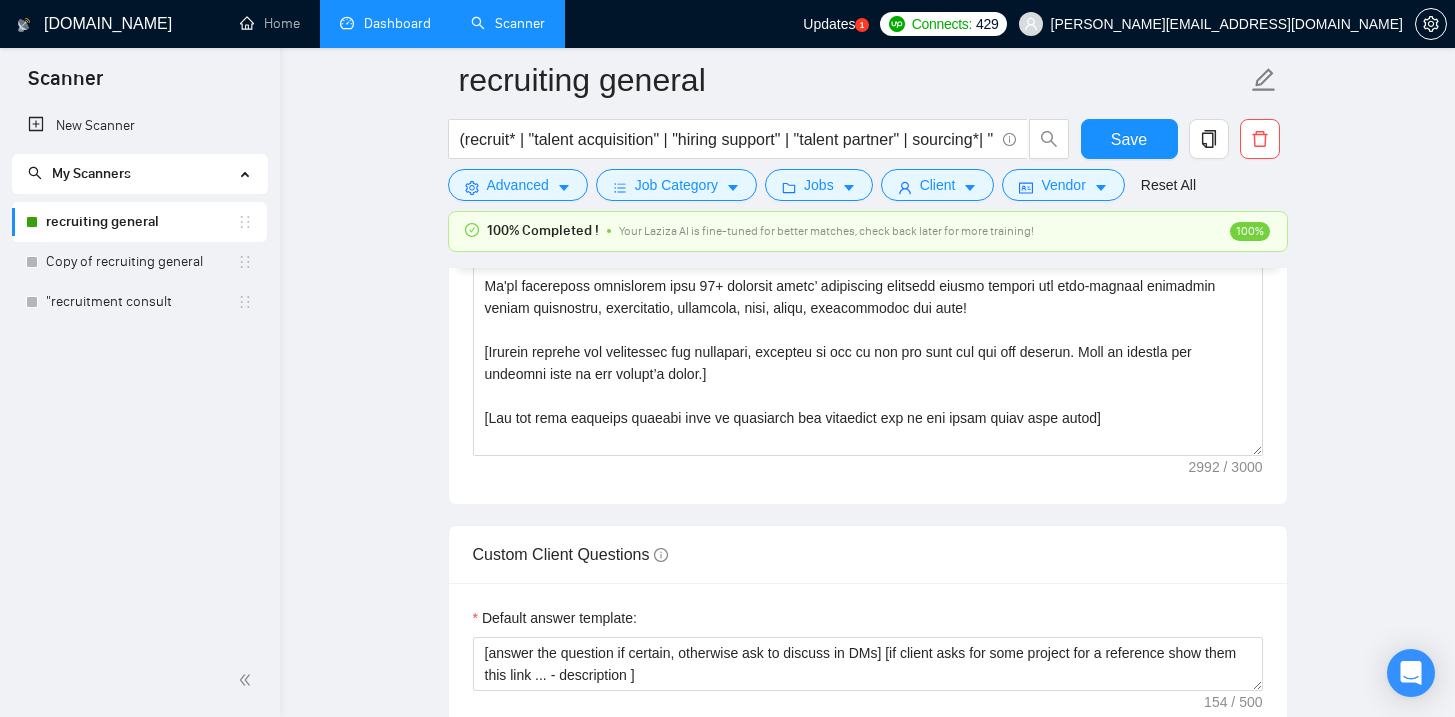 scroll, scrollTop: 2196, scrollLeft: 0, axis: vertical 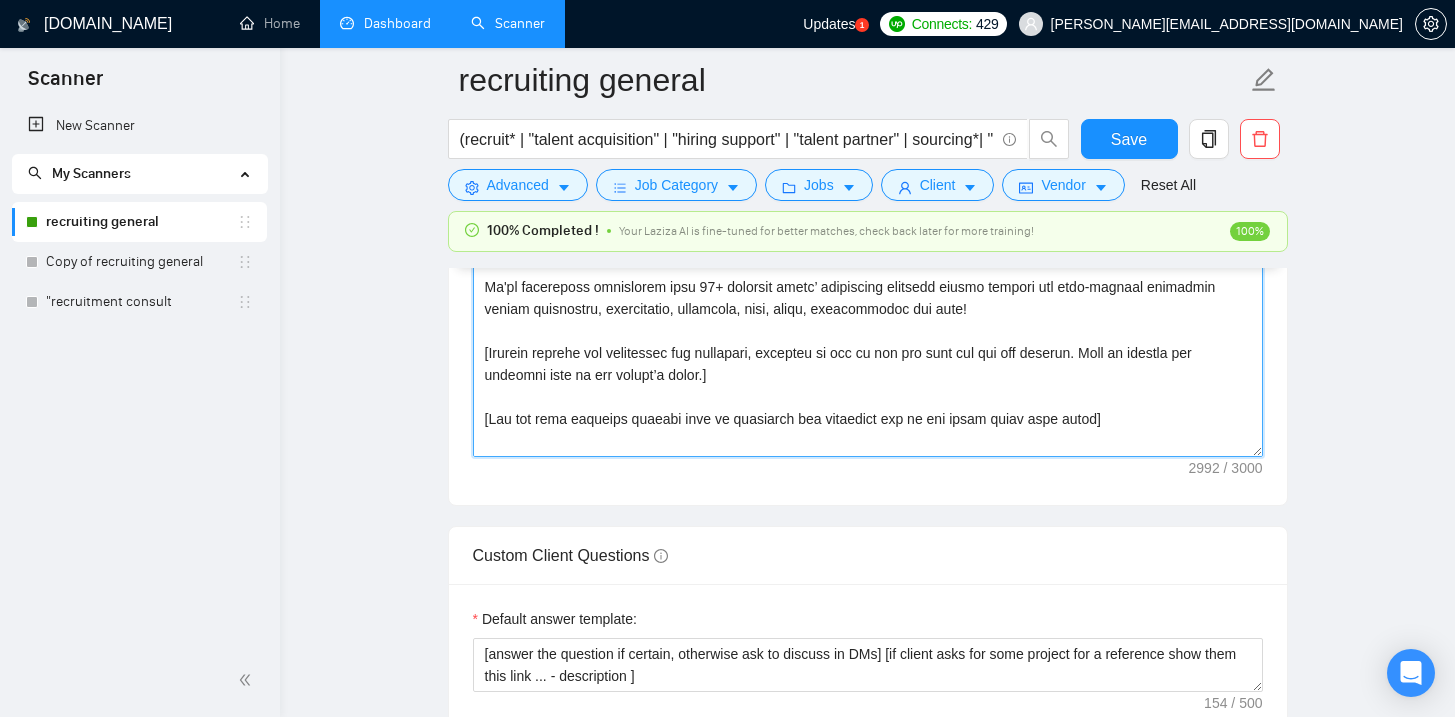 click on "Cover letter template:" at bounding box center [868, 232] 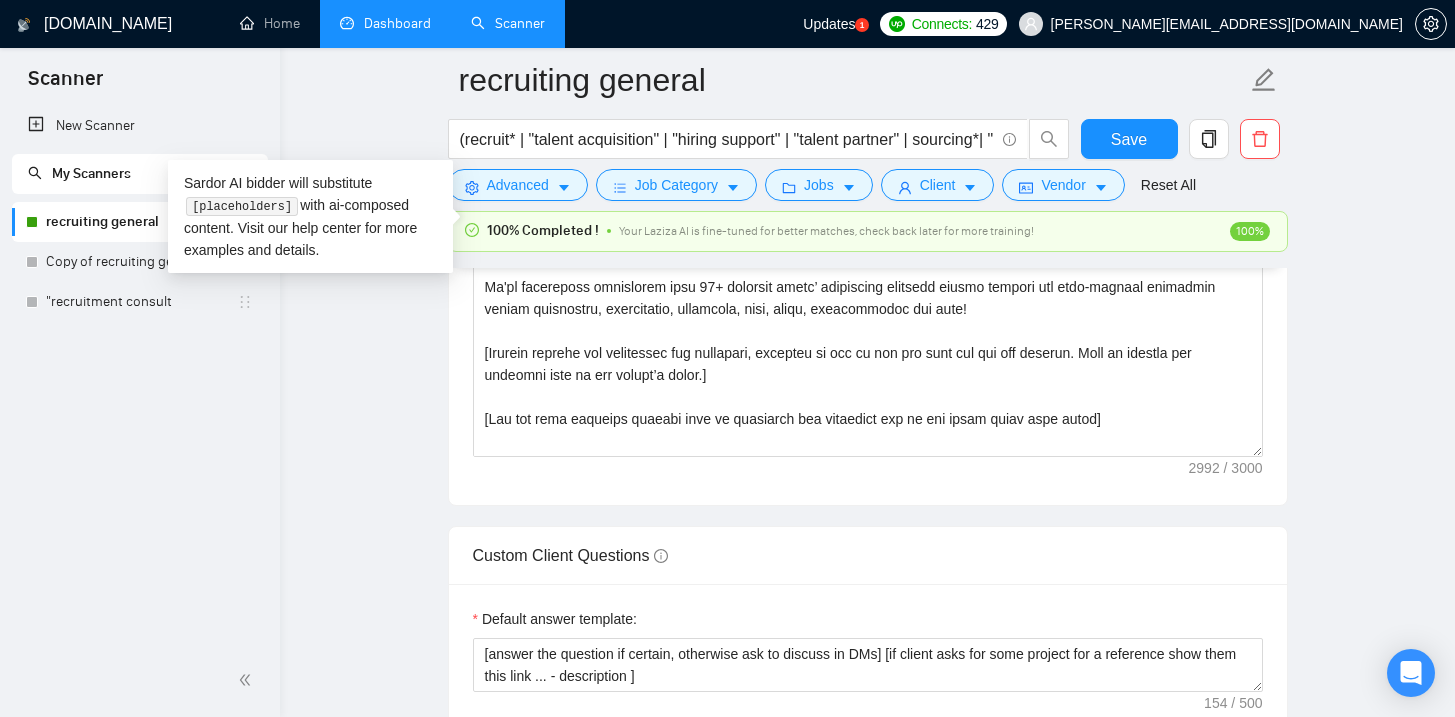click on "New Scanner My Scanners recruiting general [PERSON_NAME] of recruiting general "recruitment consult" at bounding box center (140, 375) 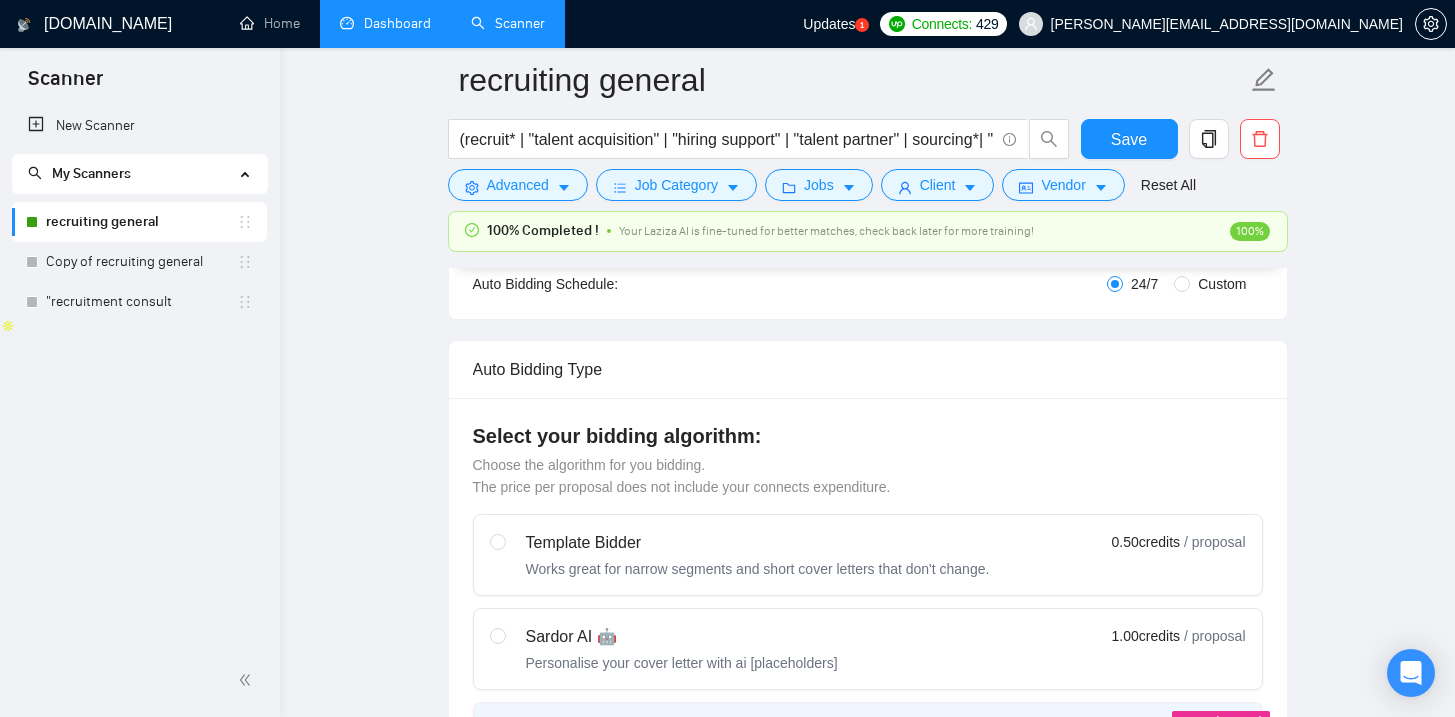 scroll, scrollTop: 0, scrollLeft: 0, axis: both 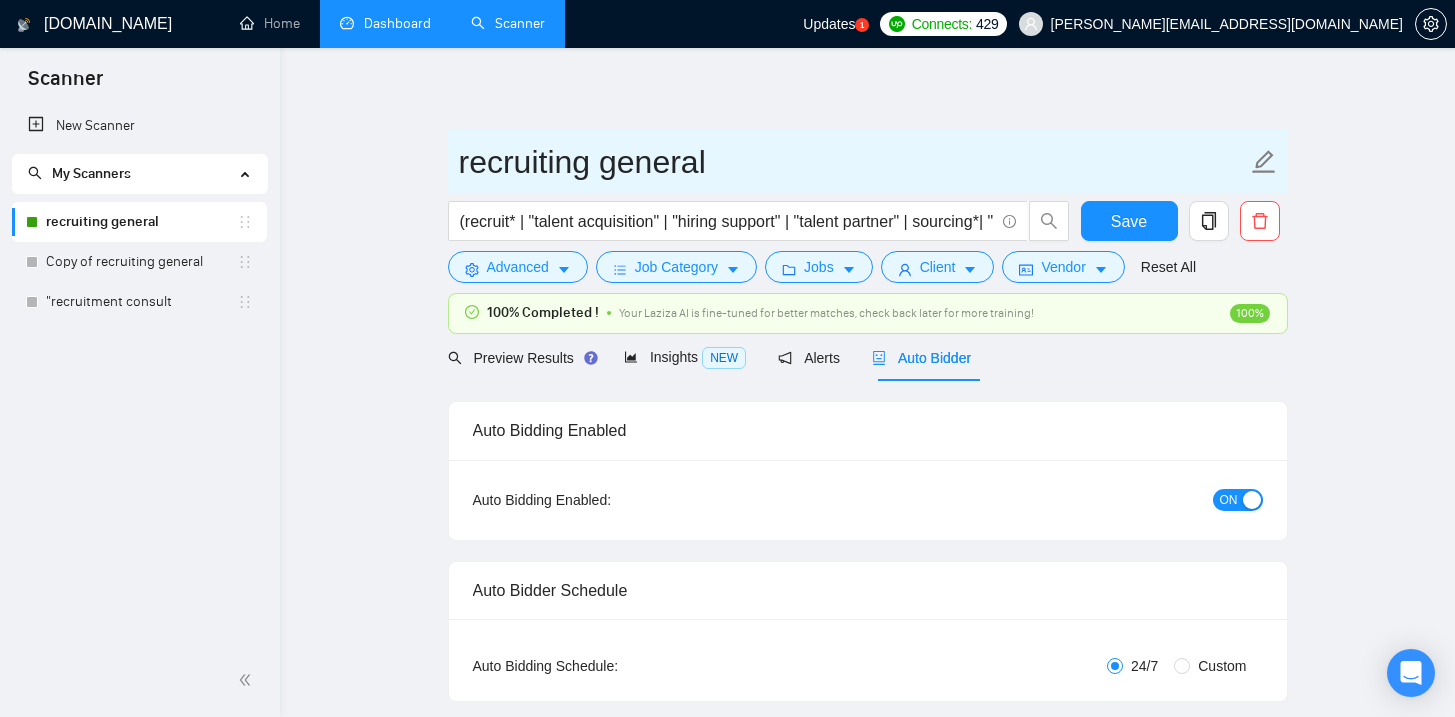 click on "recruiting general" at bounding box center (853, 162) 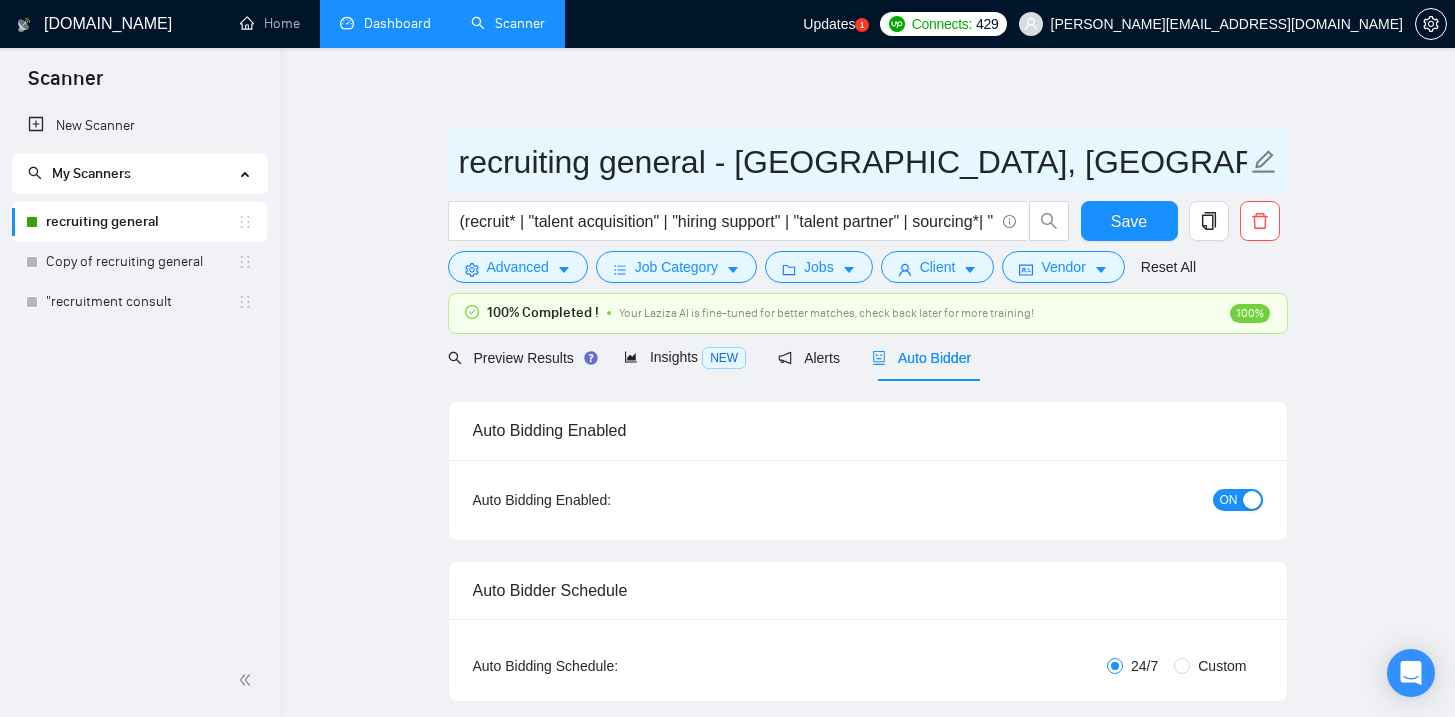 type on "recruiting general - [GEOGRAPHIC_DATA], [GEOGRAPHIC_DATA], [GEOGRAPHIC_DATA]" 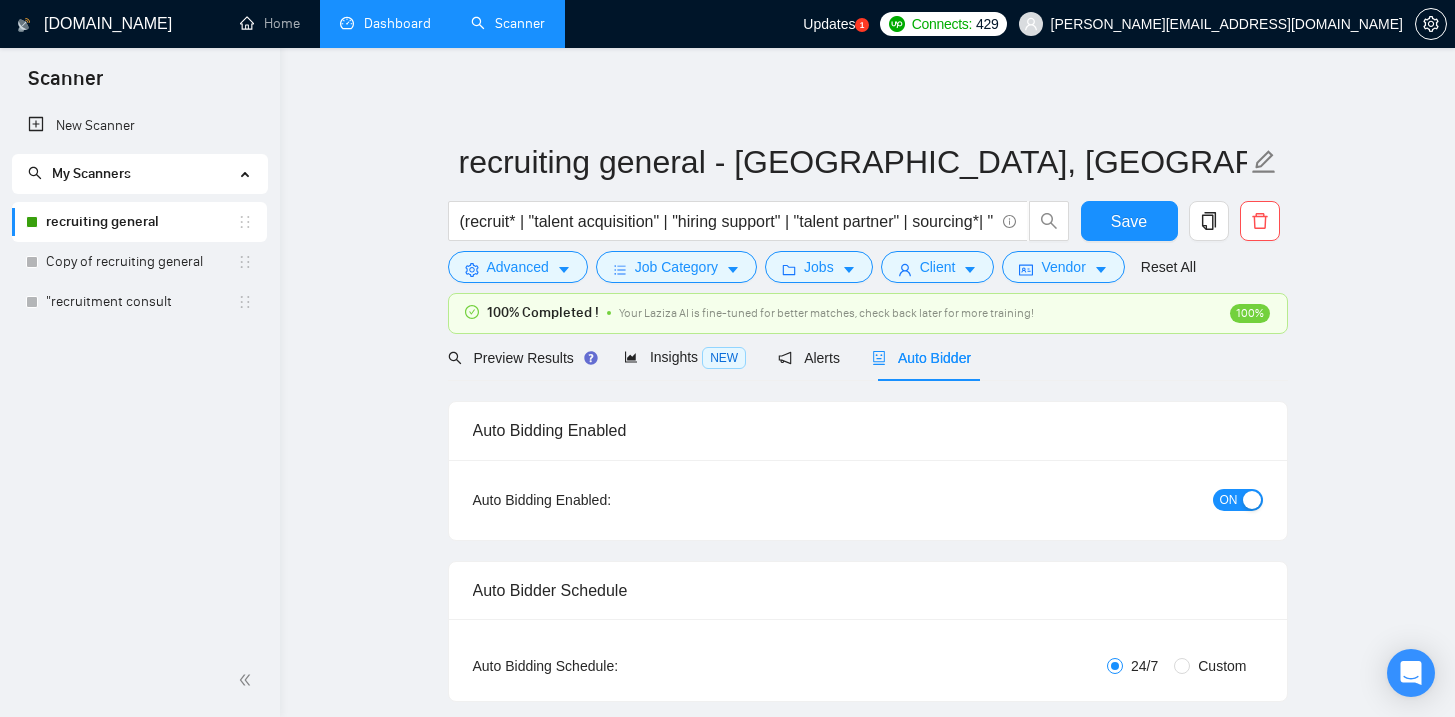 click on "recruiting general - [GEOGRAPHIC_DATA], [GEOGRAPHIC_DATA], [GEOGRAPHIC_DATA] (recruit* | "talent acquisition" | "hiring support" | "talent partner" | sourcing*| "headhunt" | "talent funnel" | "talent manager" | "recruitment manager" | "recruitment lead") Save Advanced   Job Category   Jobs   Client   Vendor   Reset All 100% Completed ! Your Laziza AI is fine-tuned for better matches, check back later for more training! 100% Preview Results Insights NEW Alerts Auto Bidder Auto Bidding Enabled Auto Bidding Enabled: ON Auto Bidder Schedule Auto Bidding Type: Automated (recommended) Semi-automated Auto Bidding Schedule: 24/7 Custom Custom Auto Bidder Schedule Repeat every week [DATE] [DATE] [DATE] [DATE] [DATE] [DATE] [DATE] Active Hours ( [GEOGRAPHIC_DATA]/[GEOGRAPHIC_DATA] ): From: To: ( 24  hours) [GEOGRAPHIC_DATA]/[GEOGRAPHIC_DATA] Auto Bidding Type Select your bidding algorithm: Choose the algorithm for you bidding. The price per proposal does not include your connects expenditure. Template Bidder Works great for narrow segments and short cover letters that don't change. 0.50  credits" at bounding box center (867, 2903) 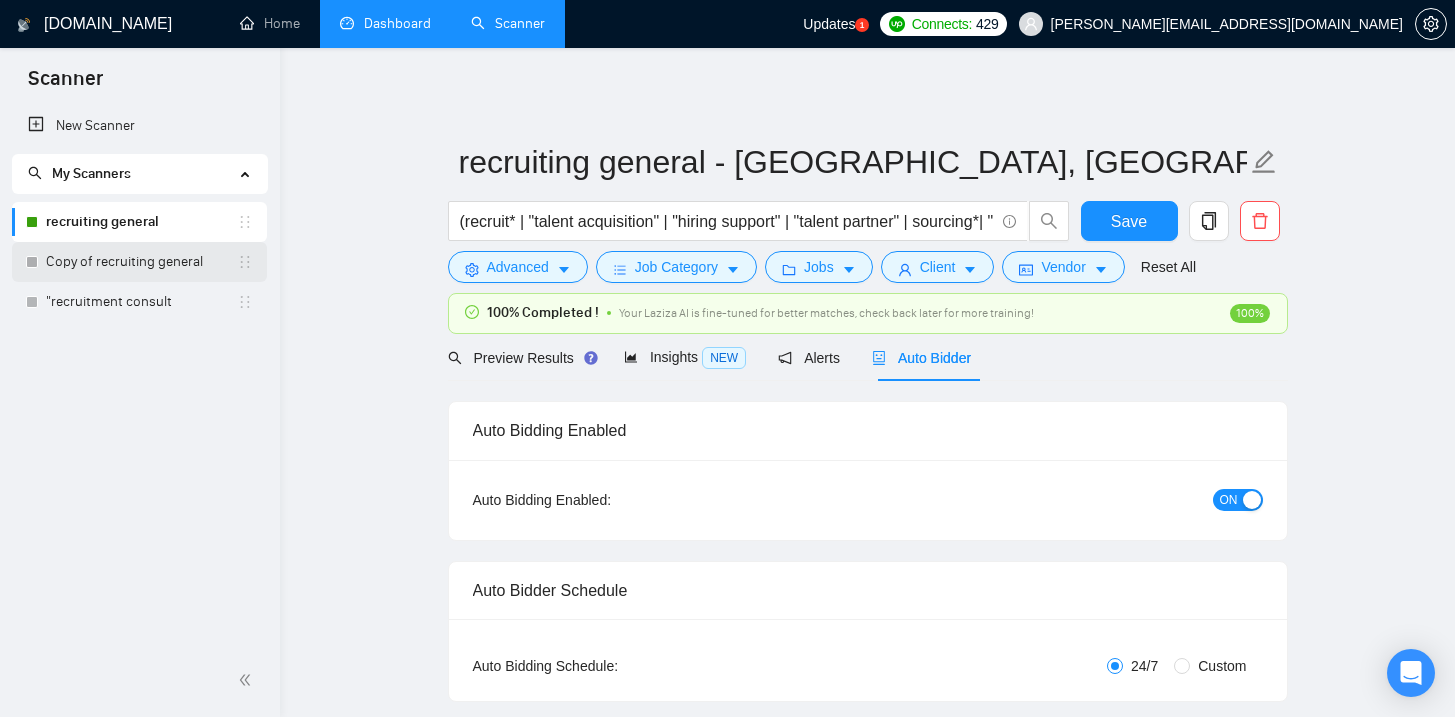click 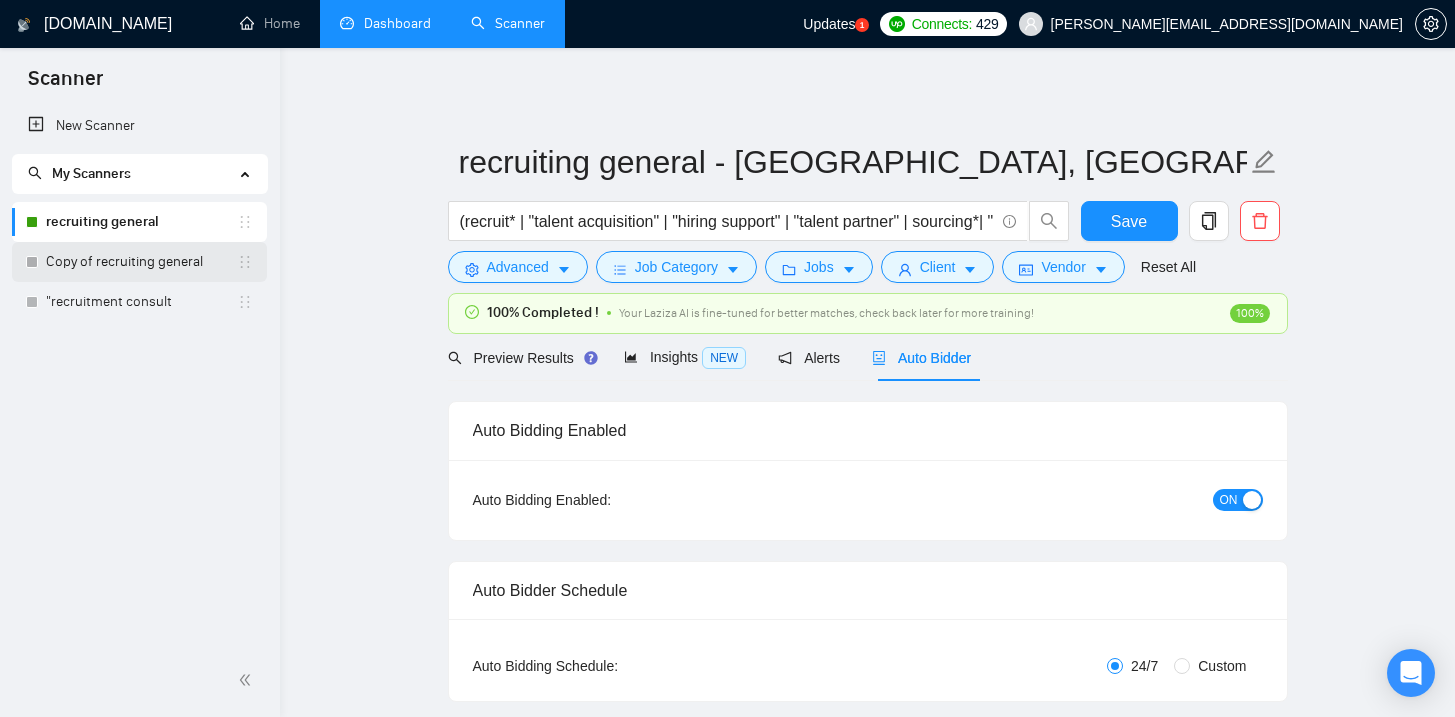 click on "Copy of recruiting general" at bounding box center [141, 262] 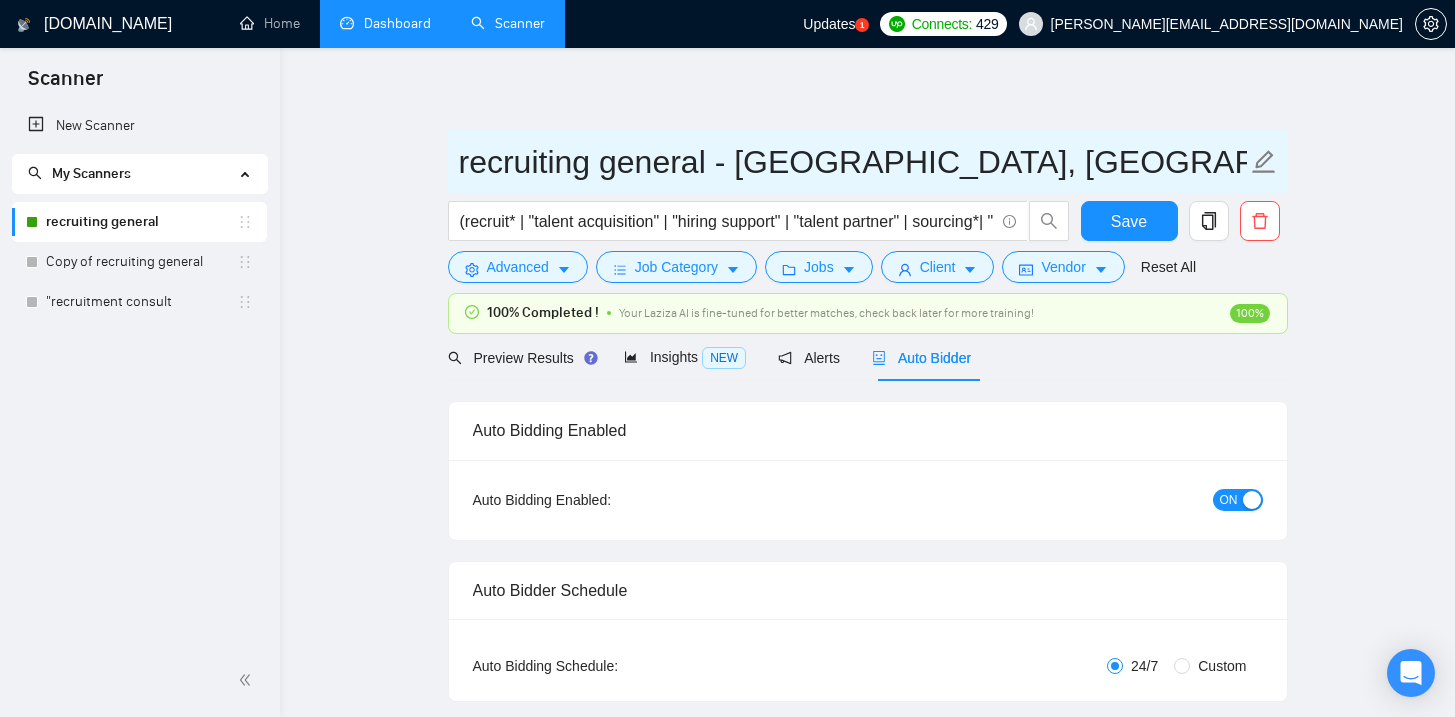 click on "recruiting general - [GEOGRAPHIC_DATA], [GEOGRAPHIC_DATA], [GEOGRAPHIC_DATA]" at bounding box center (853, 162) 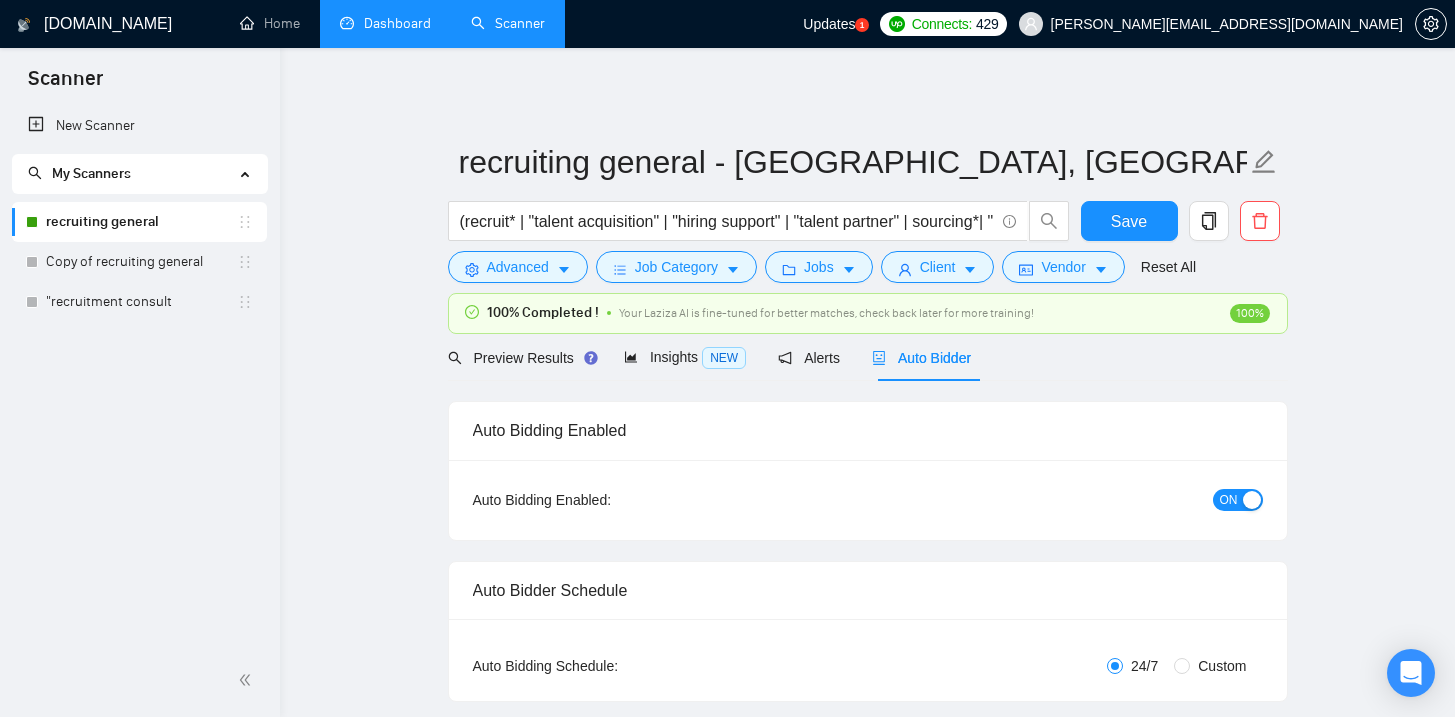 click on "recruiting general - [GEOGRAPHIC_DATA], [GEOGRAPHIC_DATA], [GEOGRAPHIC_DATA] (recruit* | "talent acquisition" | "hiring support" | "talent partner" | sourcing*| "headhunt" | "talent funnel" | "talent manager" | "recruitment manager" | "recruitment lead") Save Advanced   Job Category   Jobs   Client   Vendor   Reset All 100% Completed ! Your Laziza AI is fine-tuned for better matches, check back later for more training! 100% Preview Results Insights NEW Alerts Auto Bidder Auto Bidding Enabled Auto Bidding Enabled: ON Auto Bidder Schedule Auto Bidding Type: Automated (recommended) Semi-automated Auto Bidding Schedule: 24/7 Custom Custom Auto Bidder Schedule Repeat every week [DATE] [DATE] [DATE] [DATE] [DATE] [DATE] [DATE] Active Hours ( [GEOGRAPHIC_DATA]/[GEOGRAPHIC_DATA] ): From: To: ( 24  hours) [GEOGRAPHIC_DATA]/[GEOGRAPHIC_DATA] Auto Bidding Type Select your bidding algorithm: Choose the algorithm for you bidding. The price per proposal does not include your connects expenditure. Template Bidder Works great for narrow segments and short cover letters that don't change. 0.50  credits" at bounding box center (867, 2903) 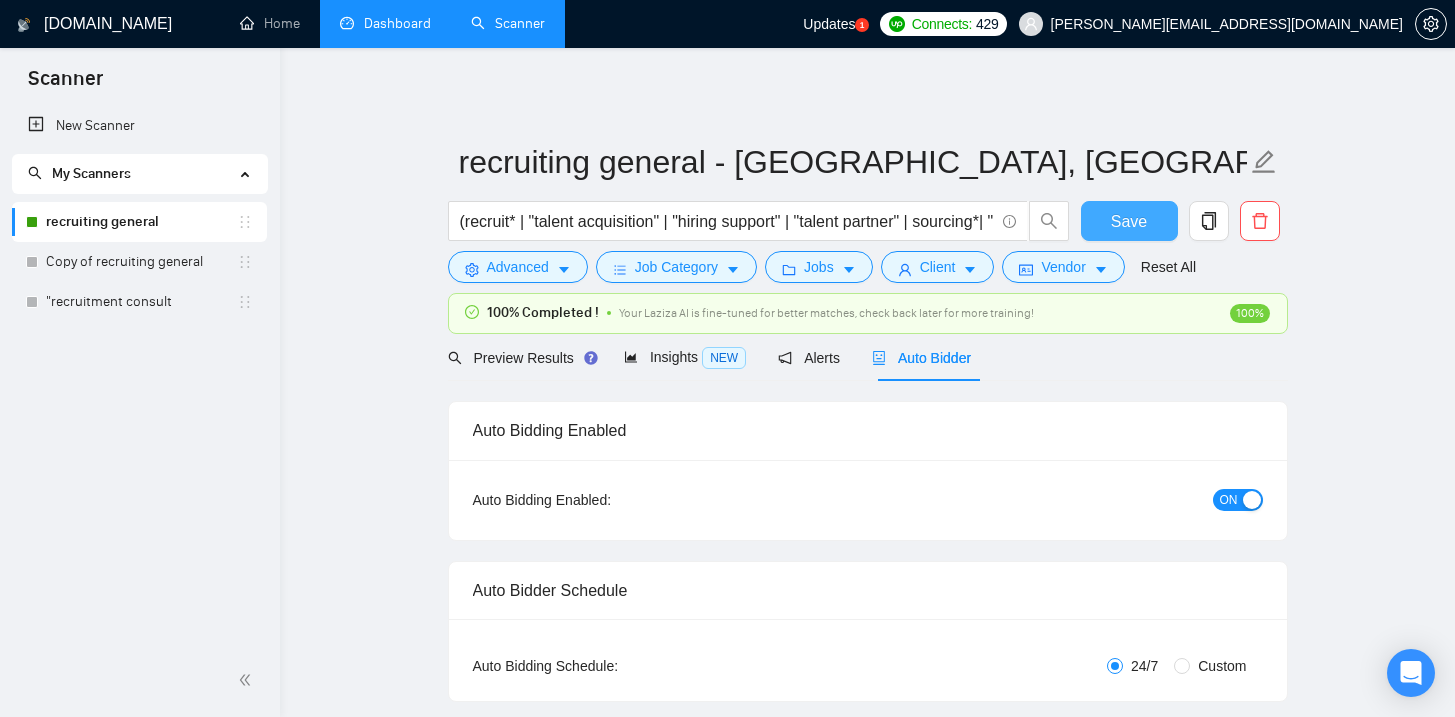 click on "Save" at bounding box center [1129, 221] 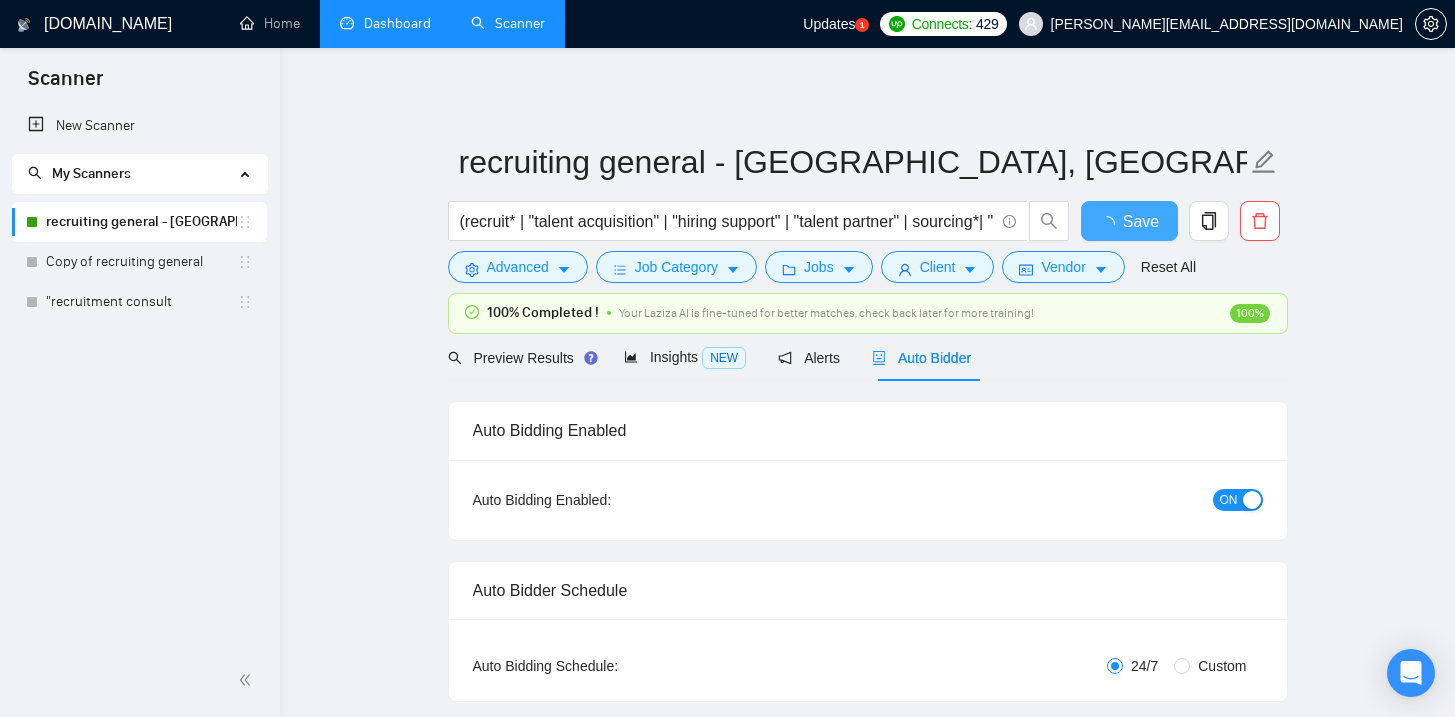 type 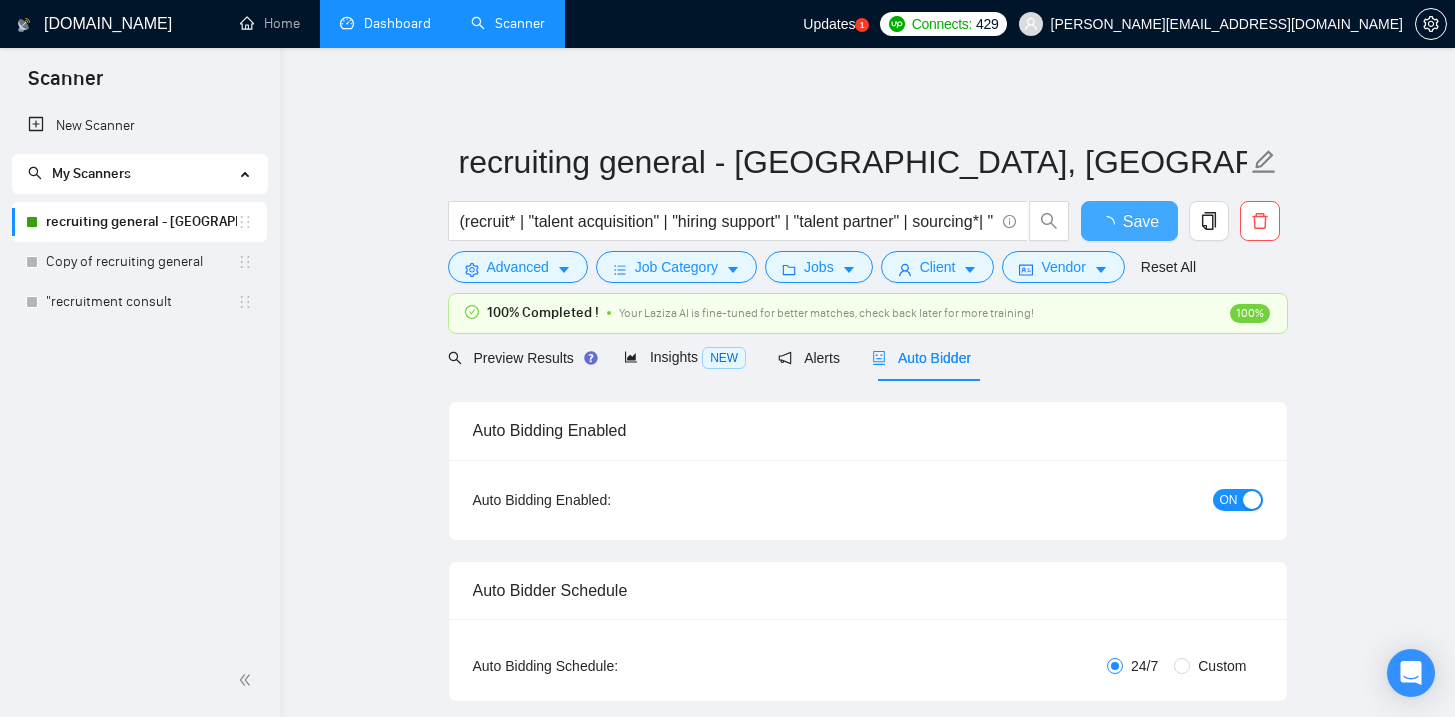 checkbox on "true" 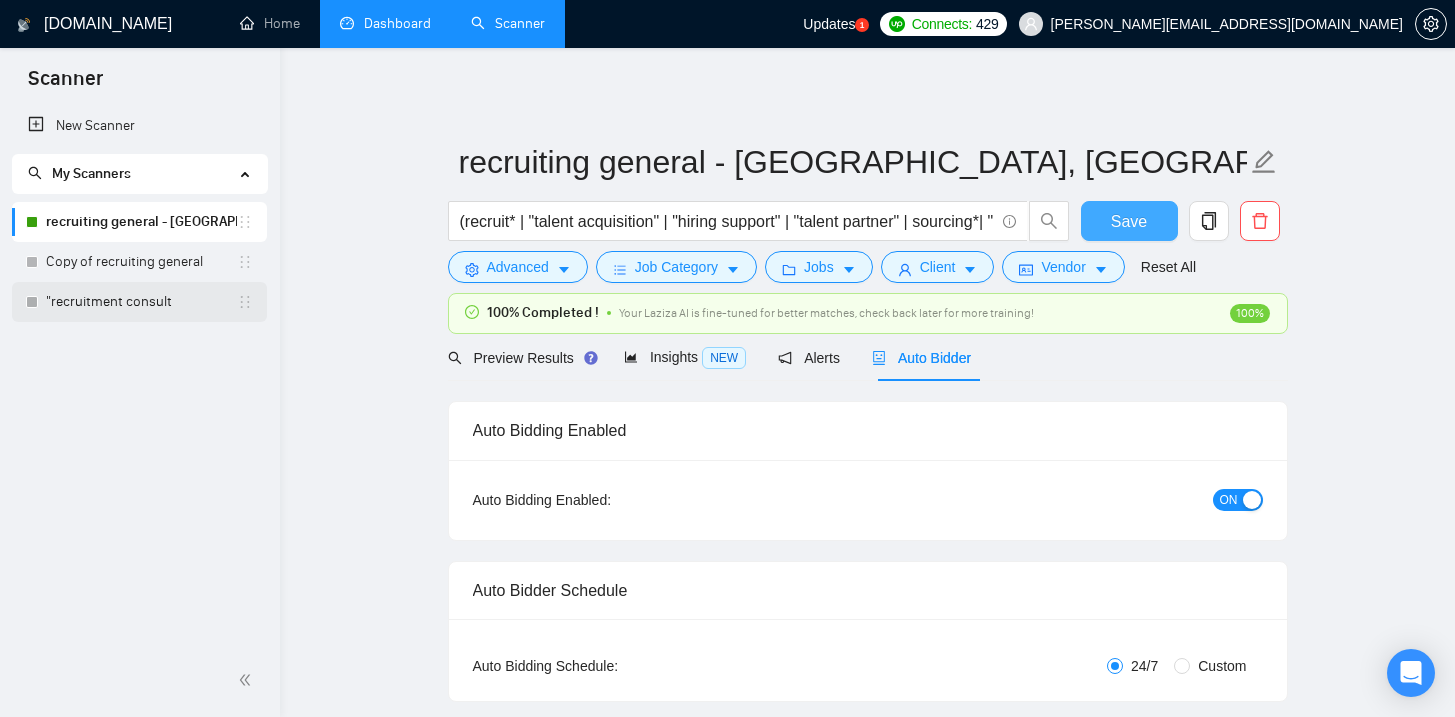 type 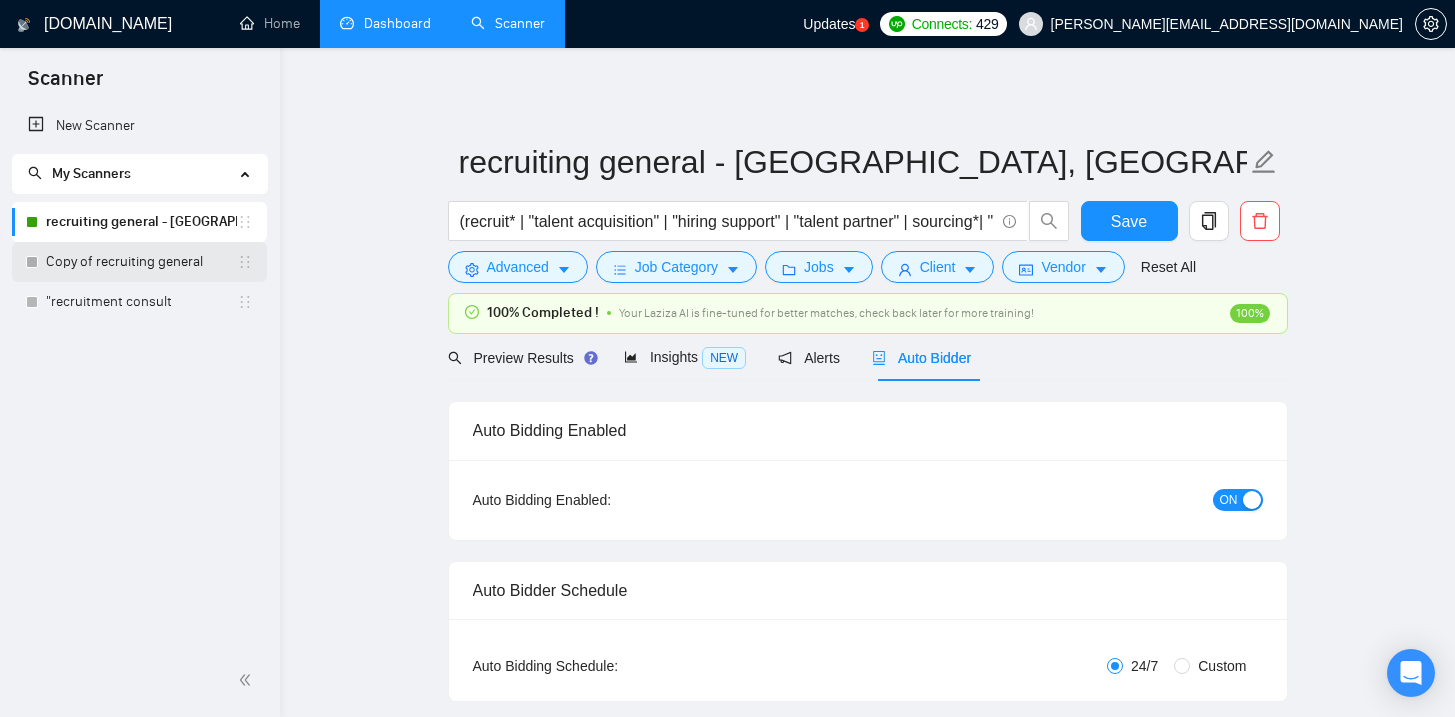 click on "Copy of recruiting general" at bounding box center [141, 262] 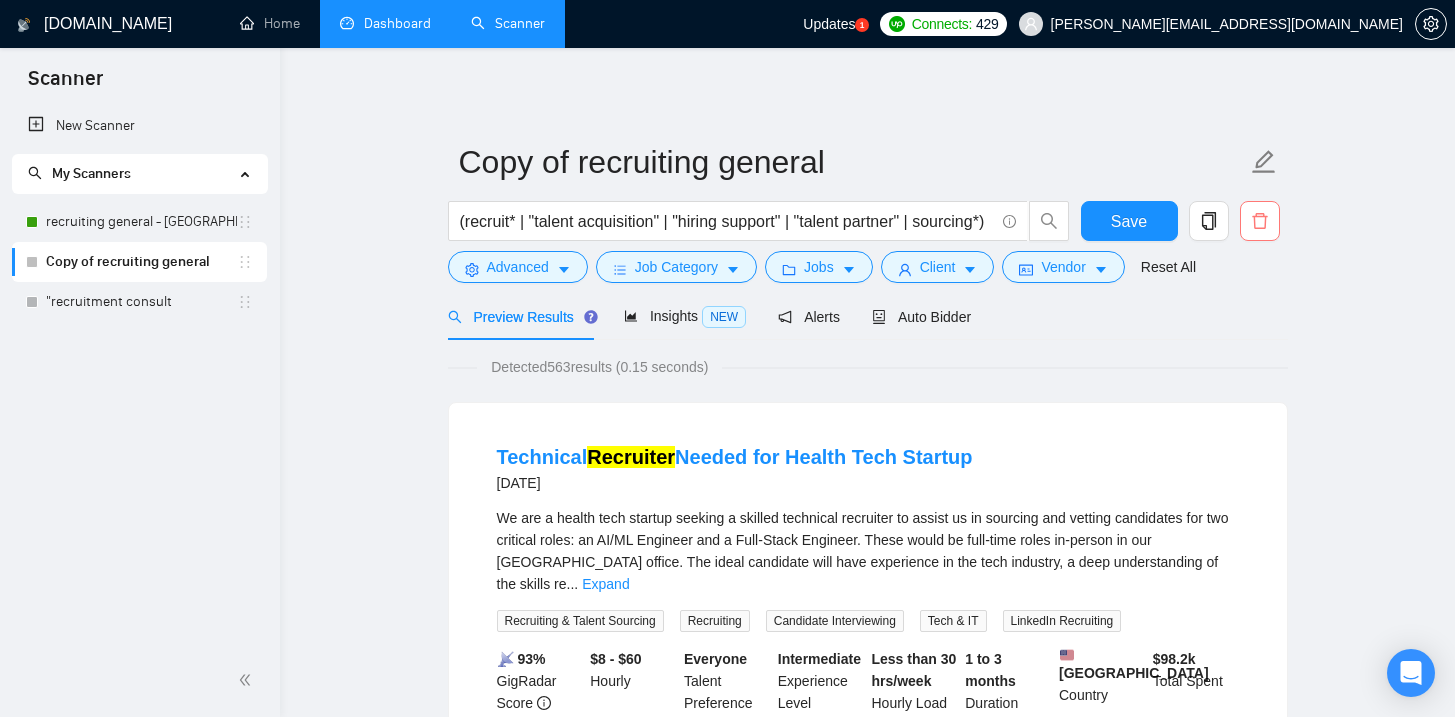 click 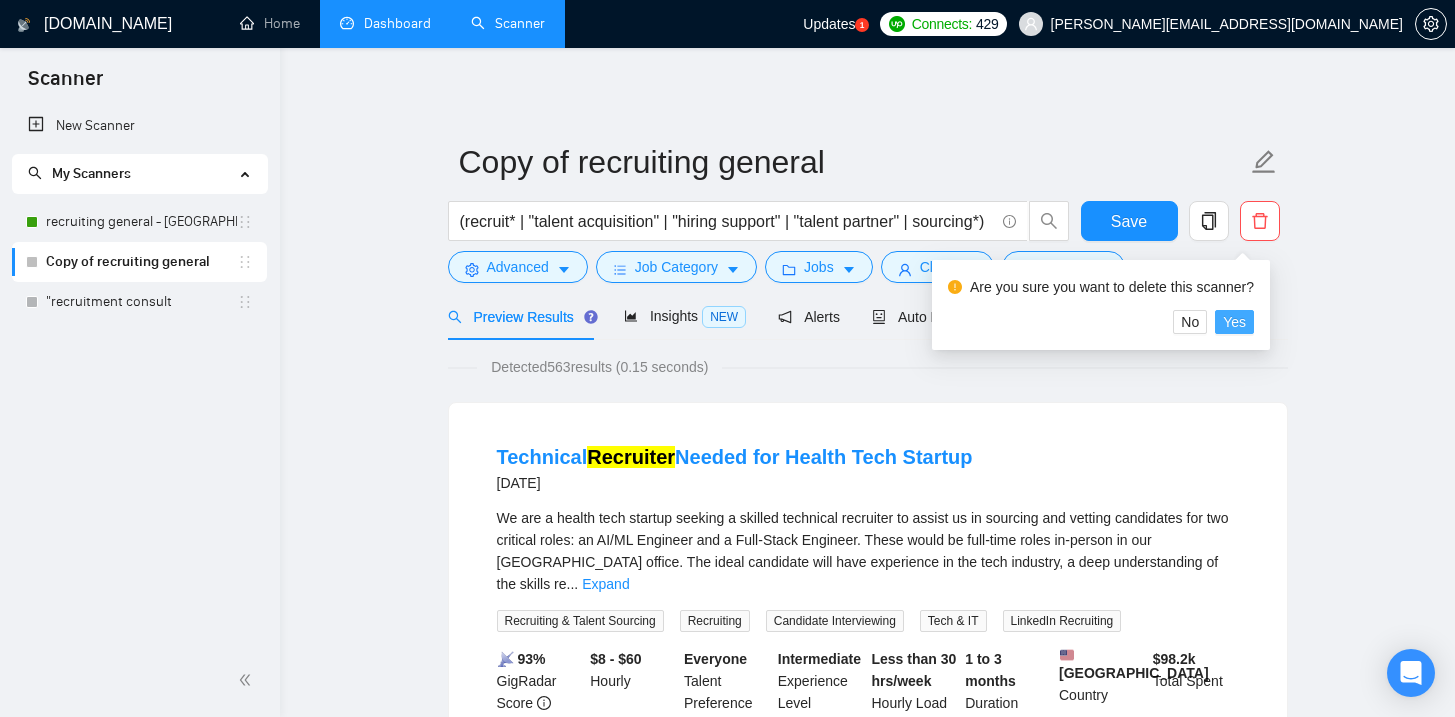 click on "Yes" at bounding box center (1234, 322) 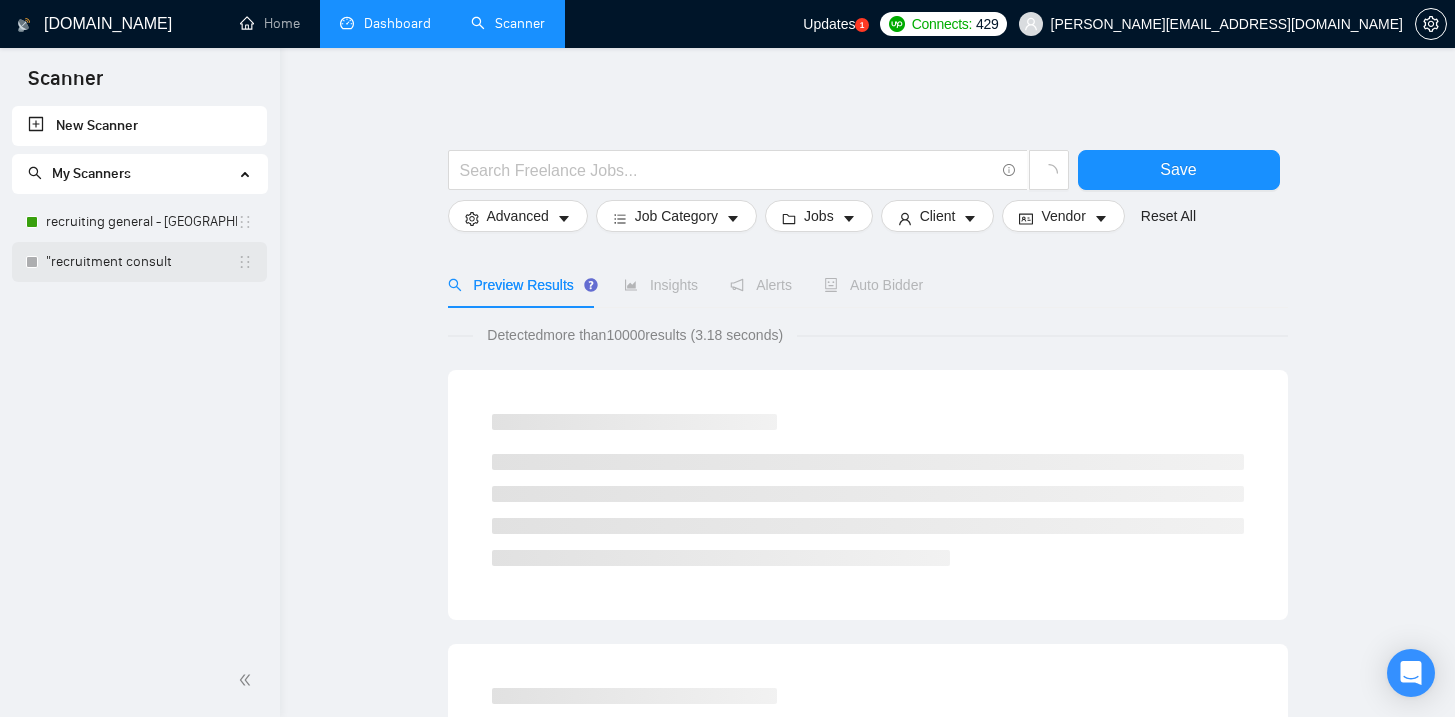 click 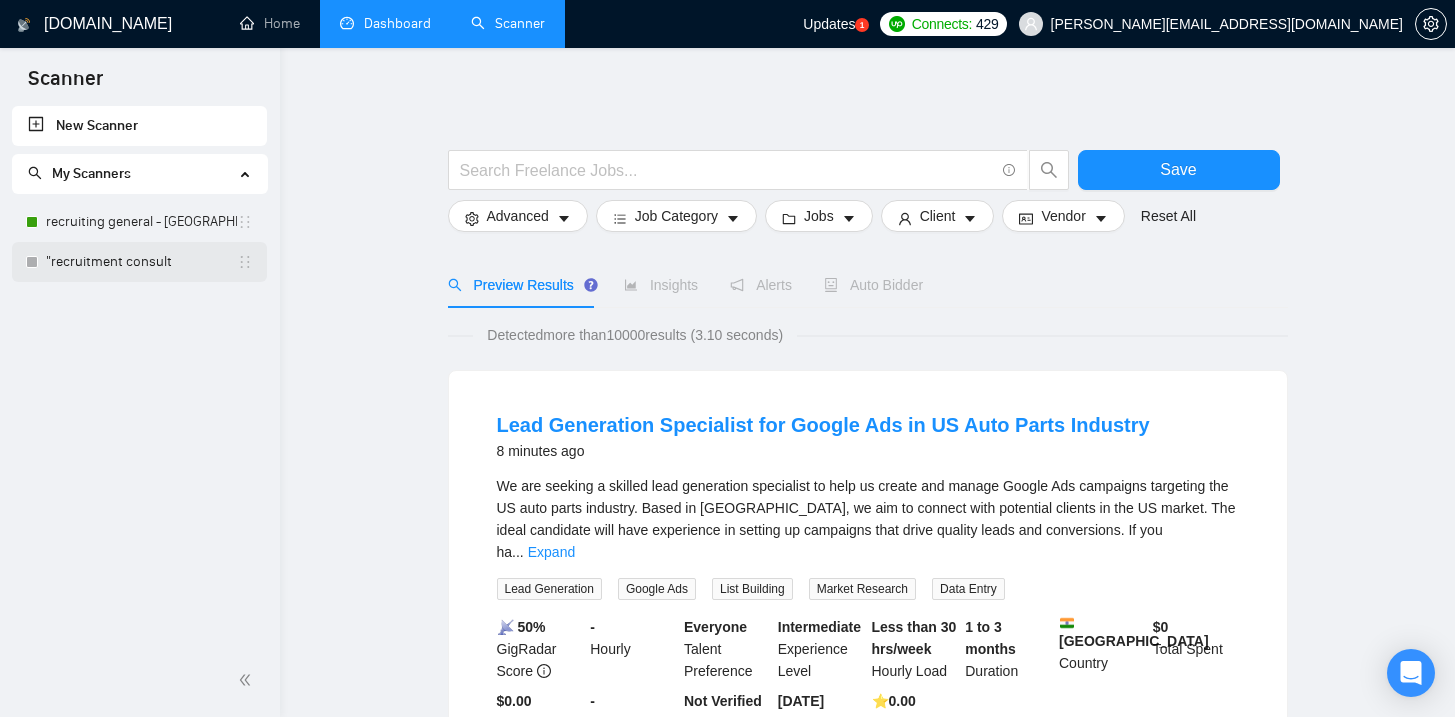 click on ""recruitment consult" at bounding box center (141, 262) 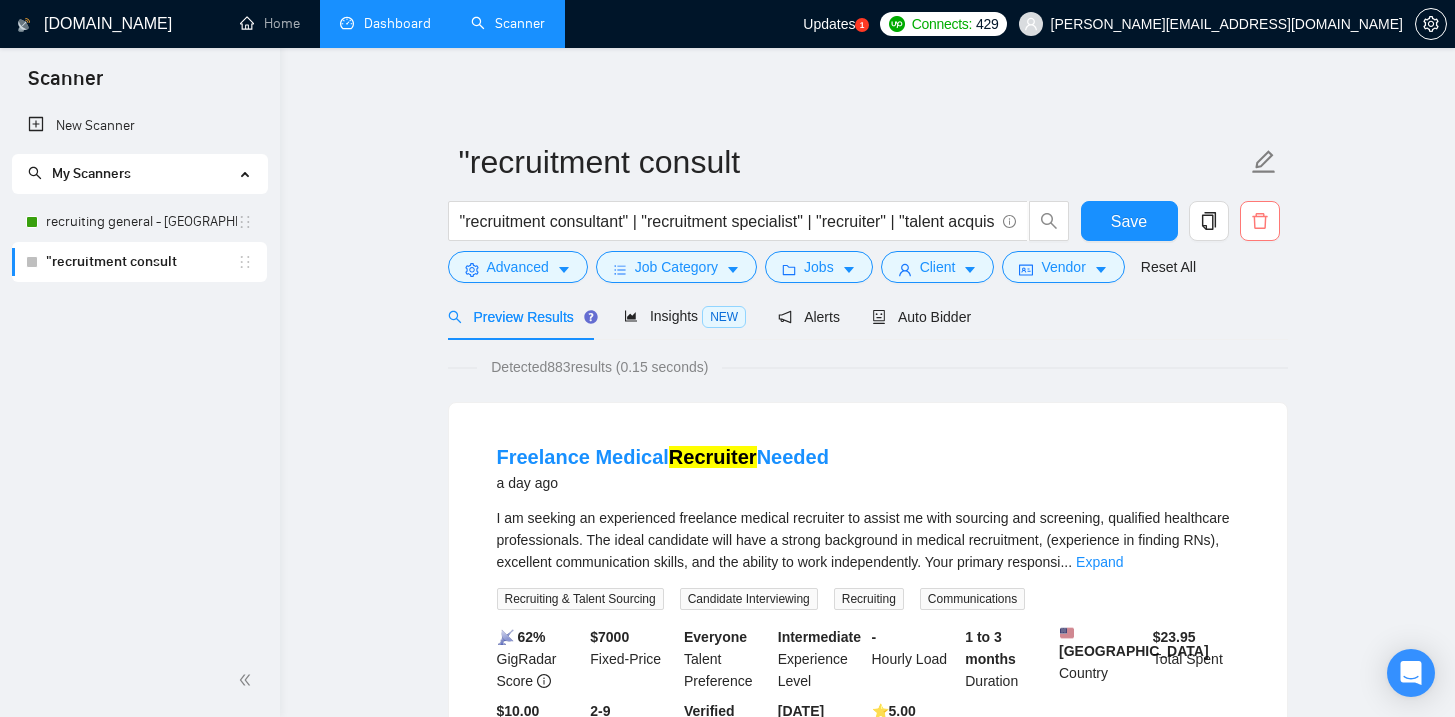 click 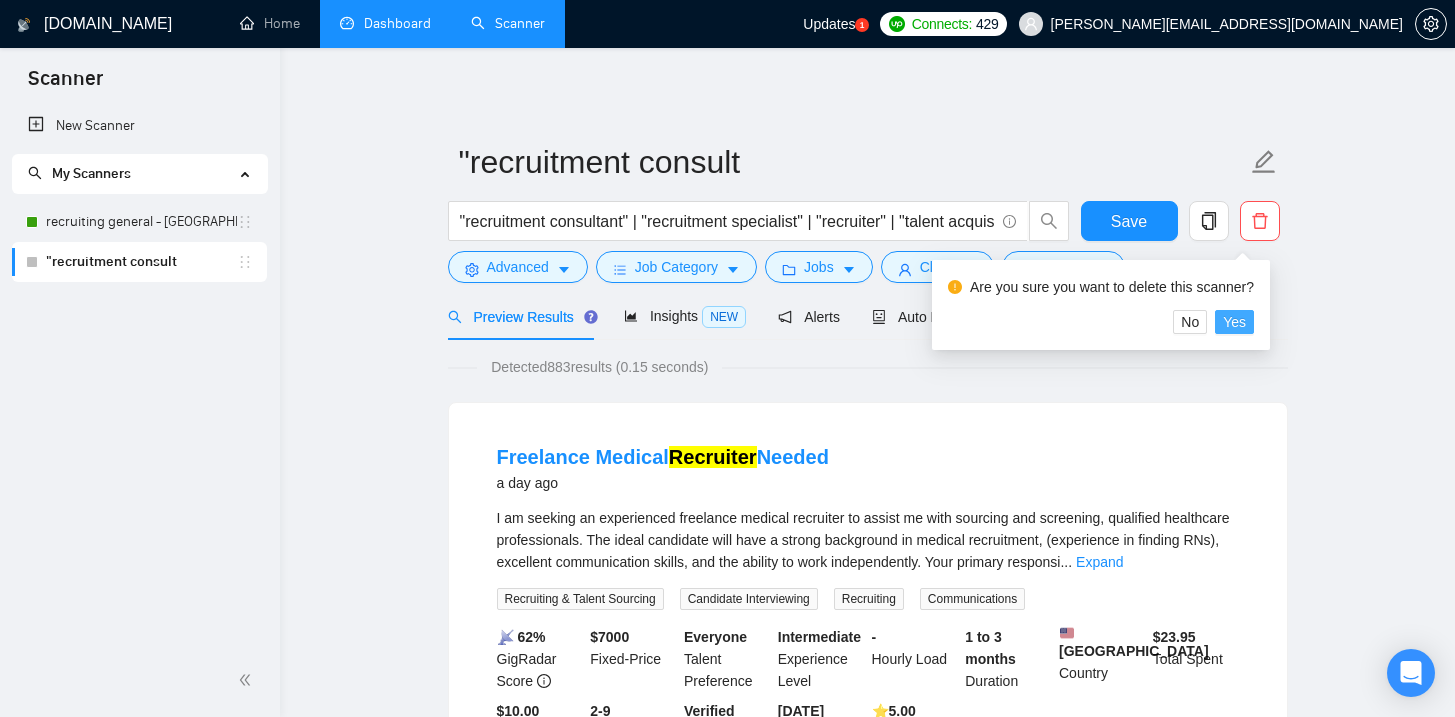 click on "Yes" at bounding box center [1234, 322] 